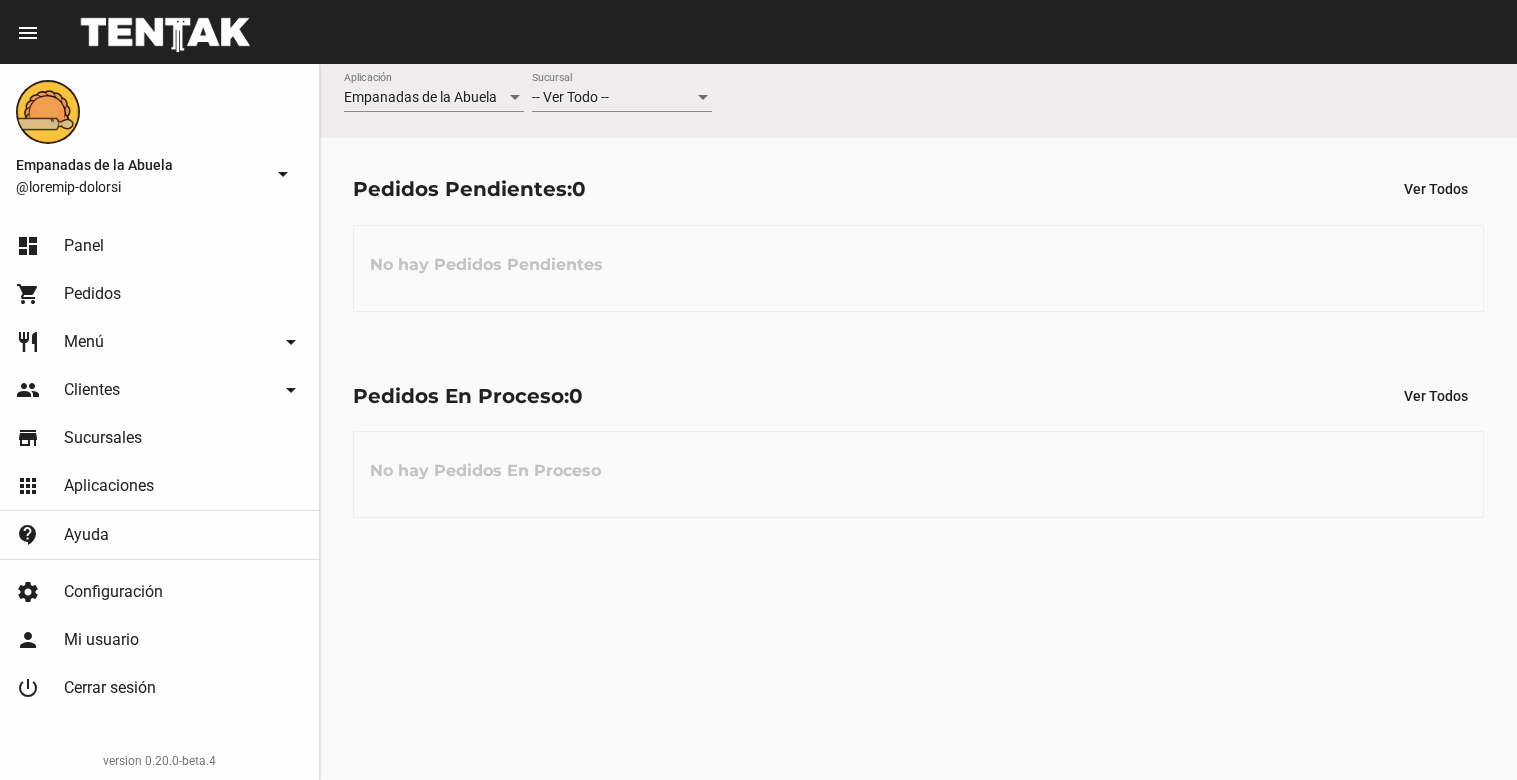 scroll, scrollTop: 0, scrollLeft: 0, axis: both 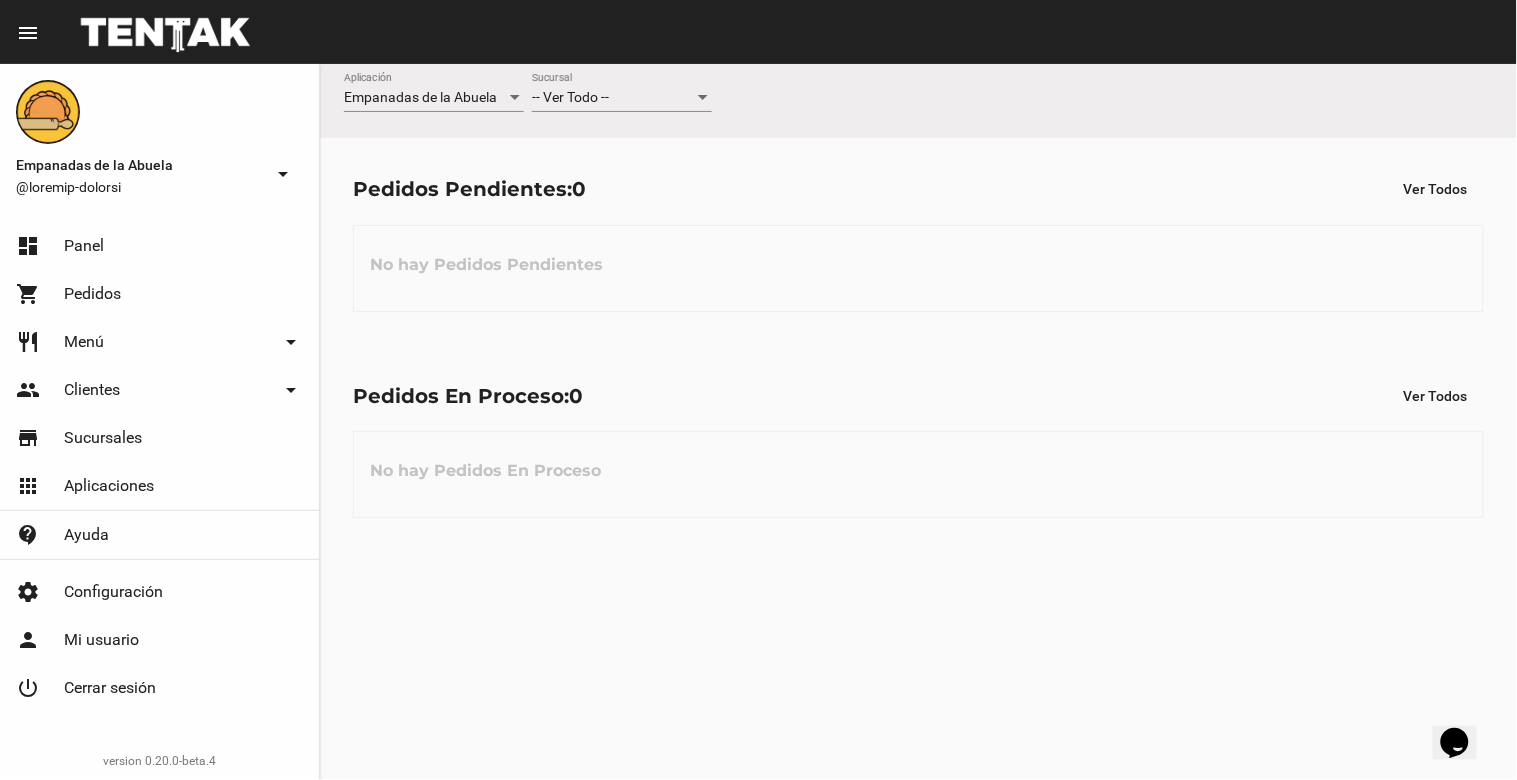 click on "-- Ver Todo -- Sucursal" at bounding box center [622, 92] 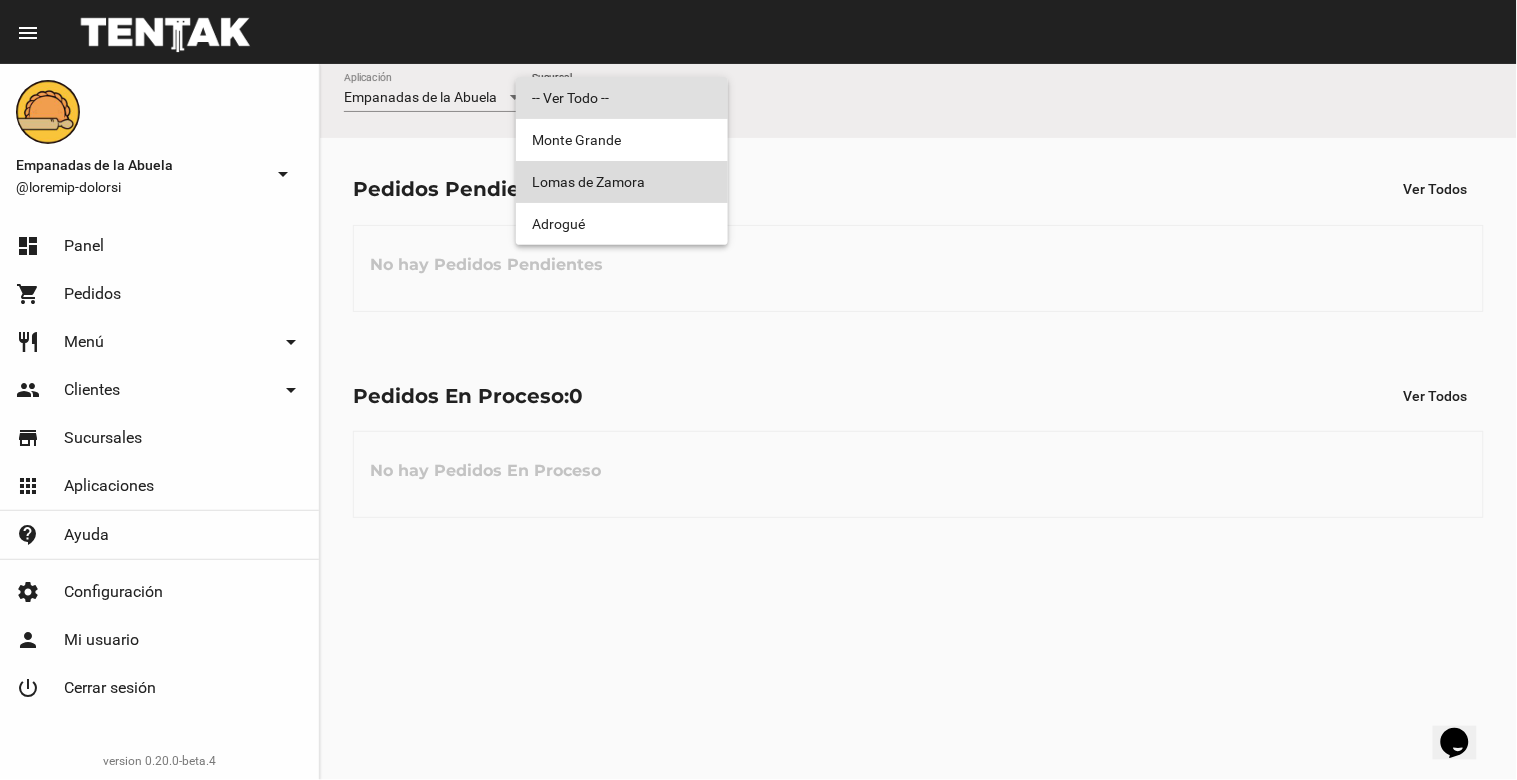click on "Lomas de Zamora" at bounding box center [622, 182] 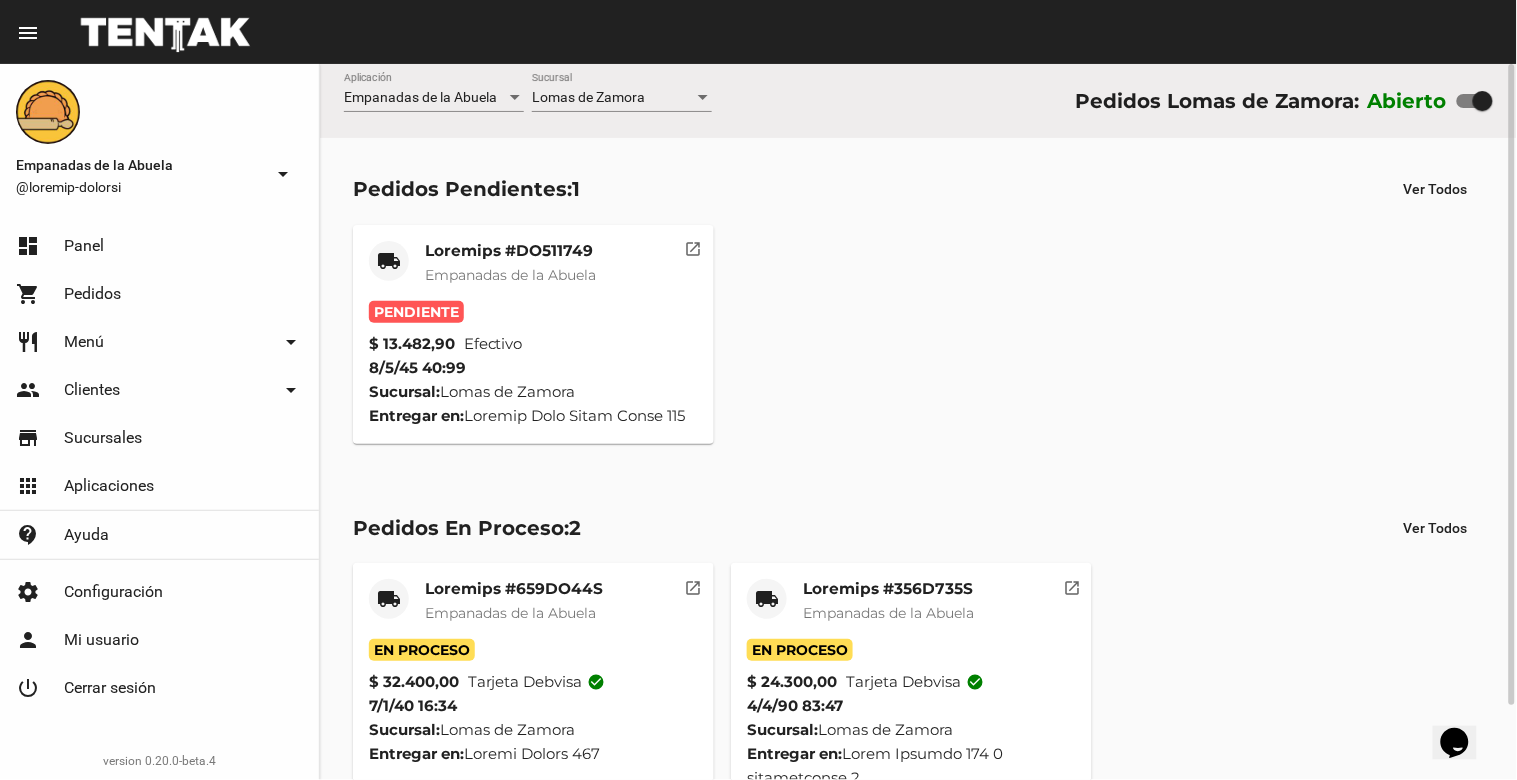 click on "Empanadas de la Abuela" at bounding box center [510, 275] 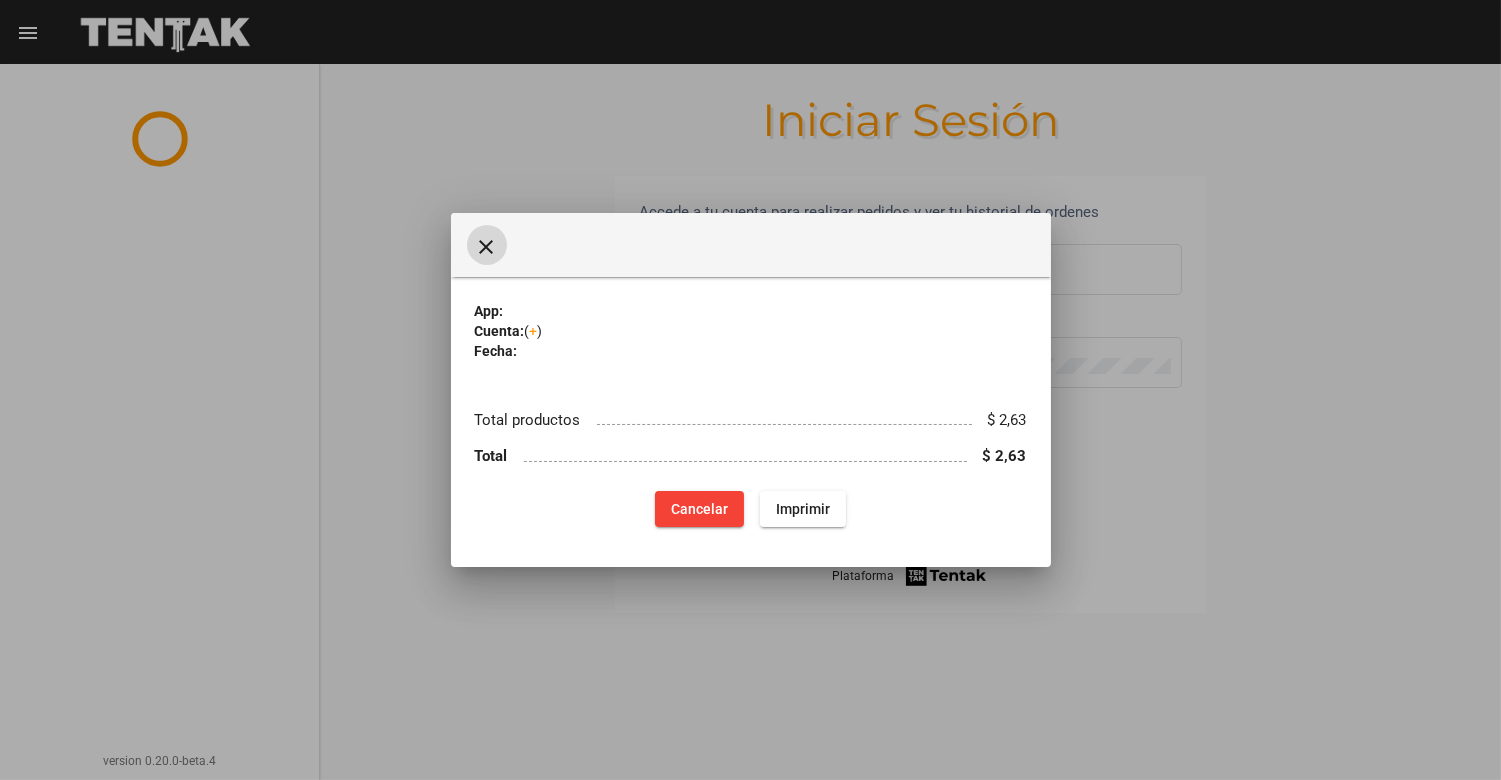 type 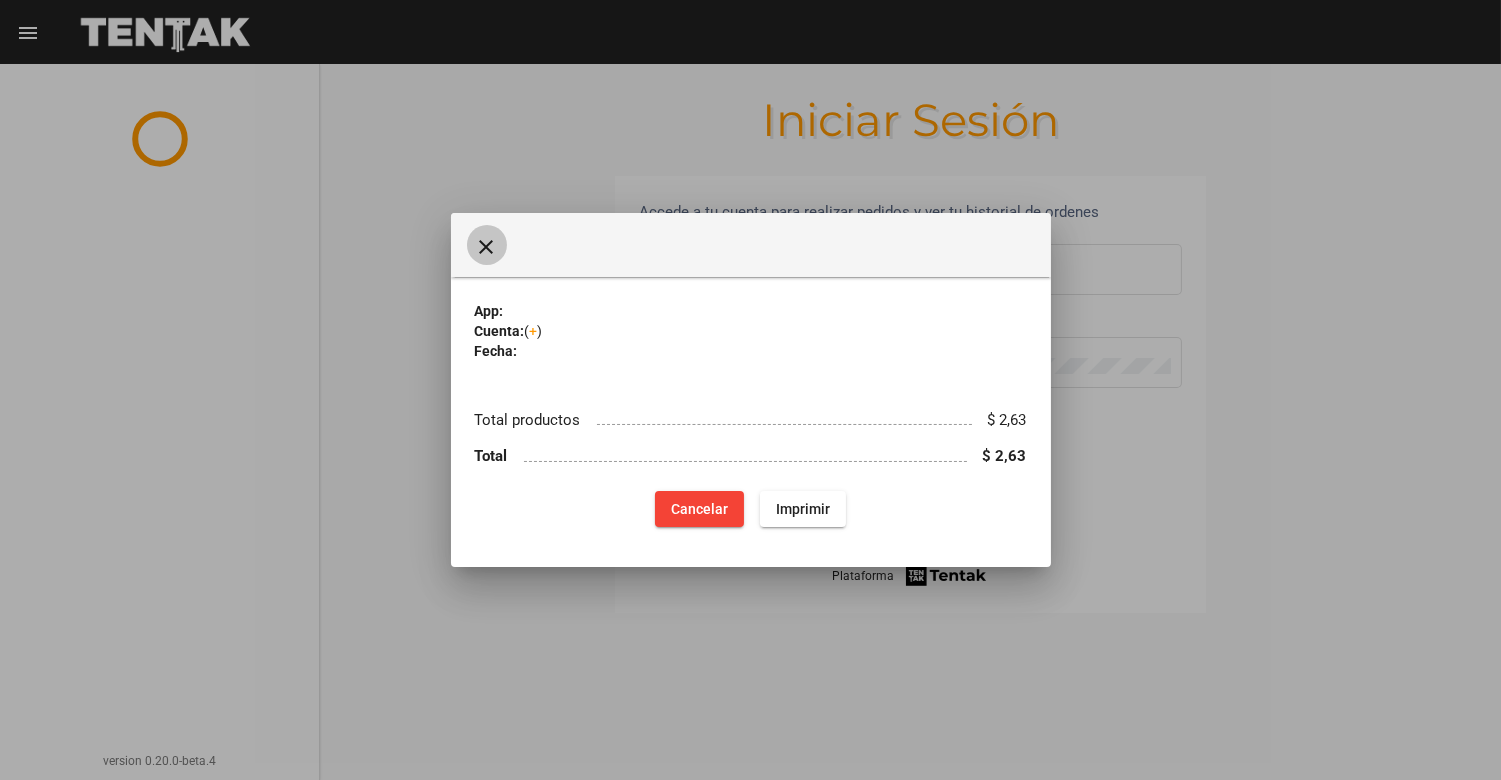 click on "close" at bounding box center [487, 247] 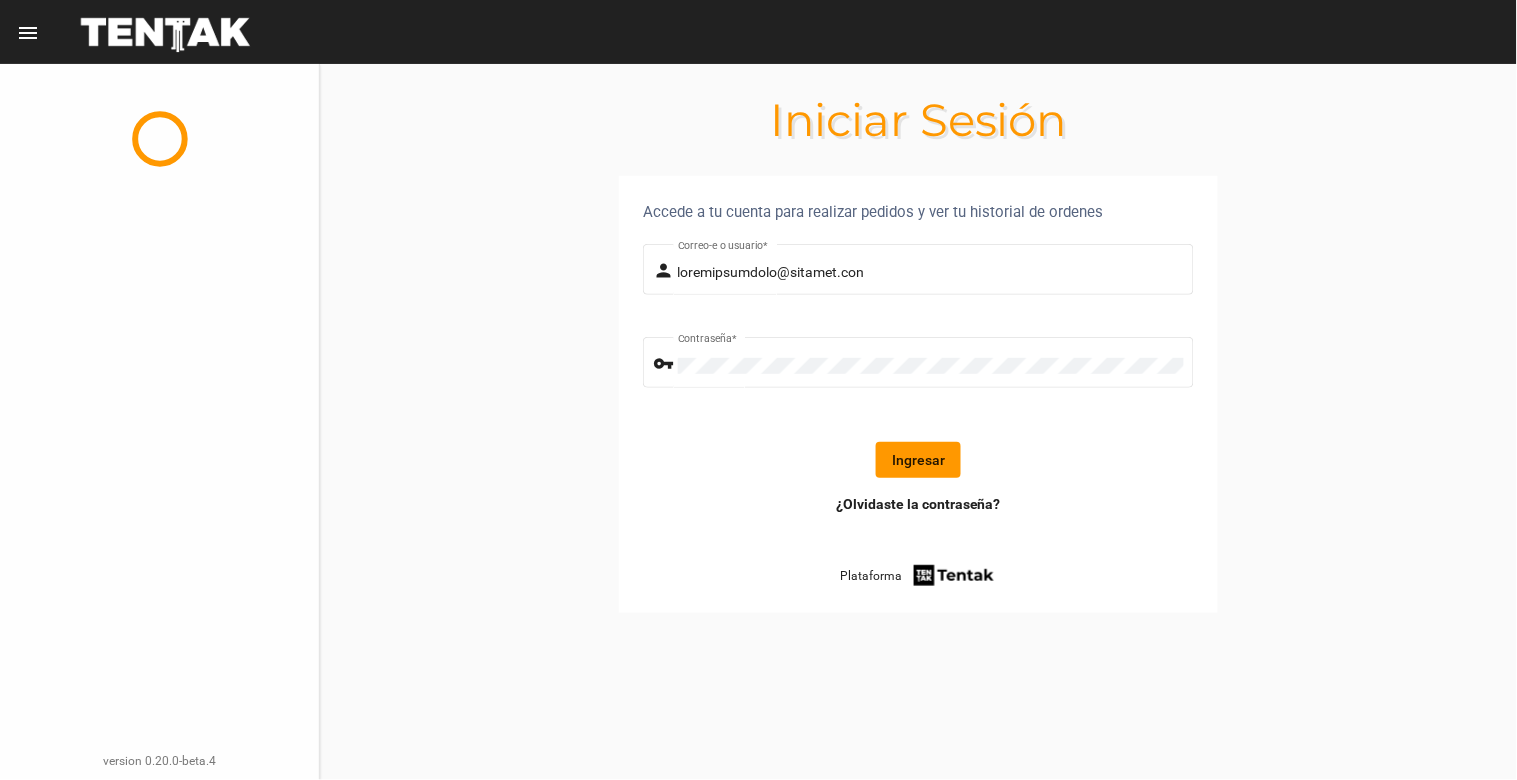 click on "Ingresar" at bounding box center (918, 460) 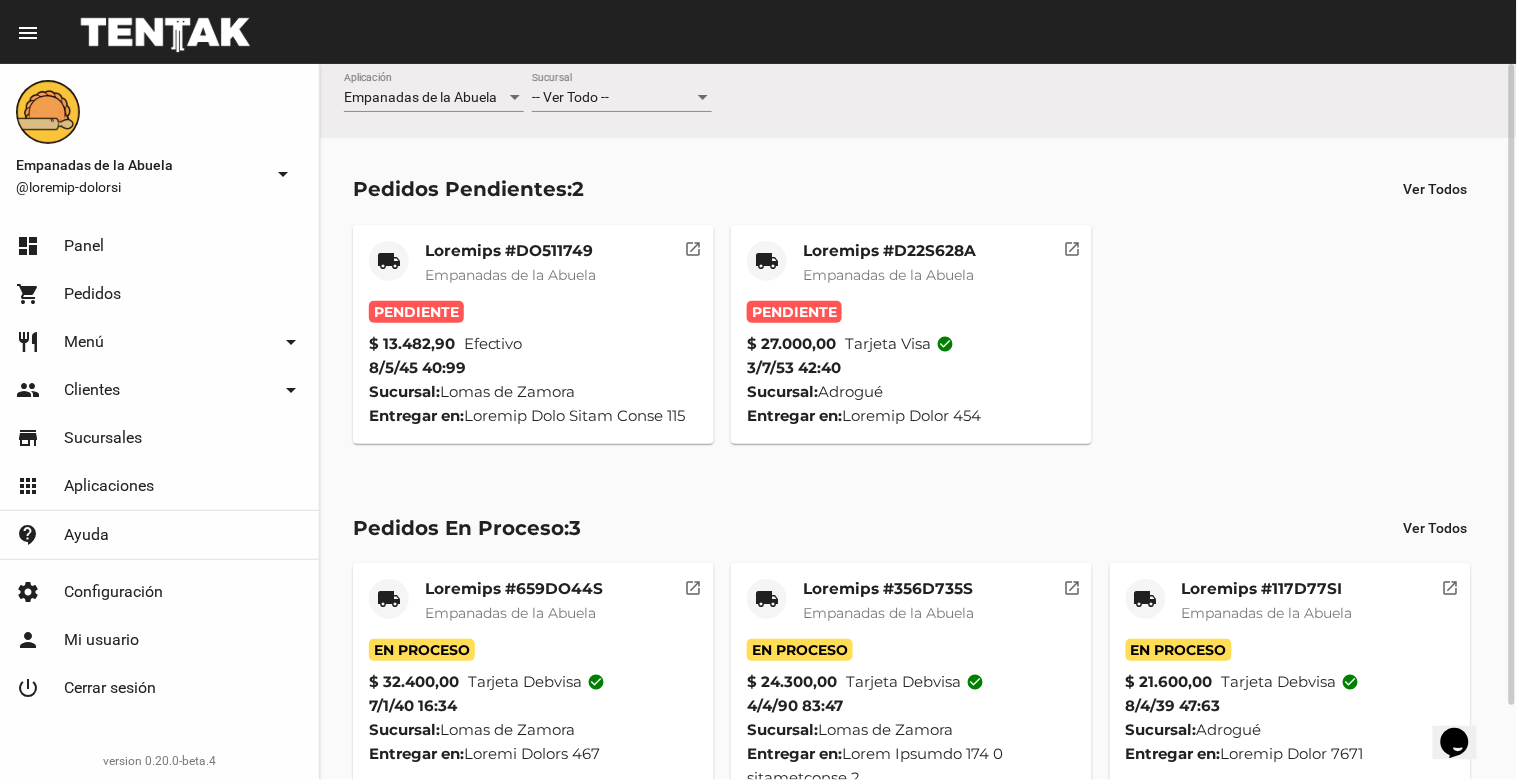 click on "-- Ver Todo --" at bounding box center (570, 97) 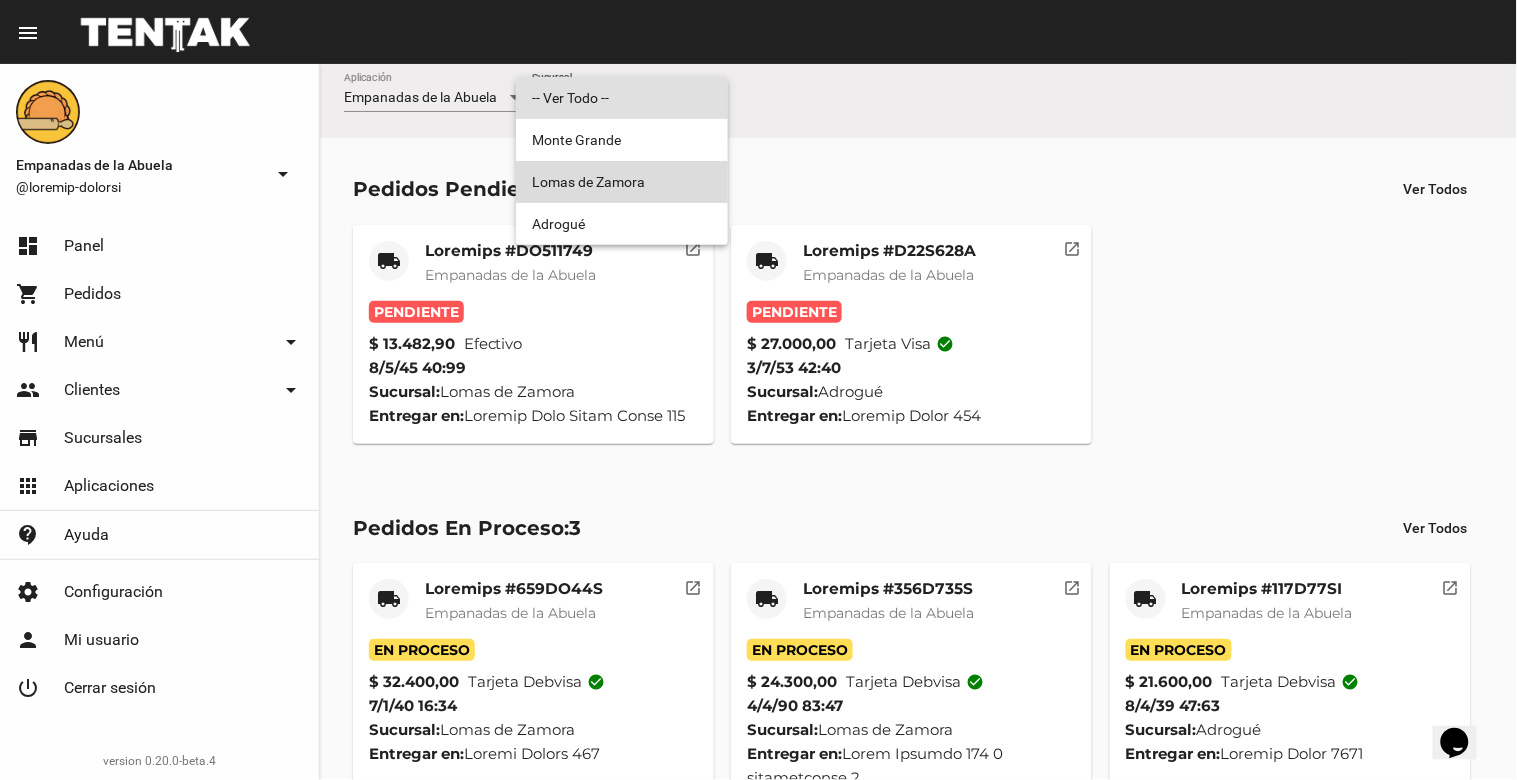 click on "Lomas de Zamora" at bounding box center (622, 182) 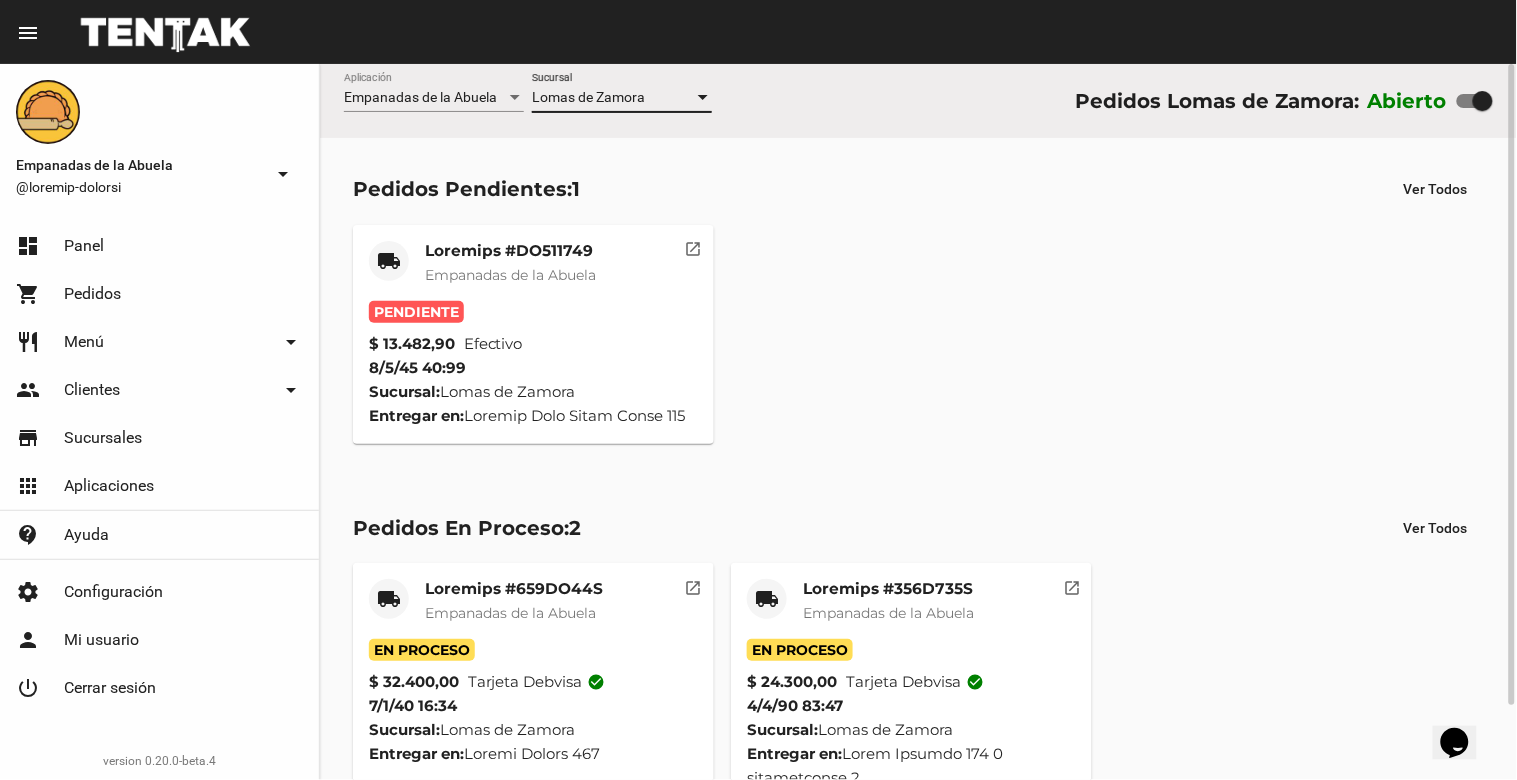 click on "Loremips #DO511749" at bounding box center (510, 251) 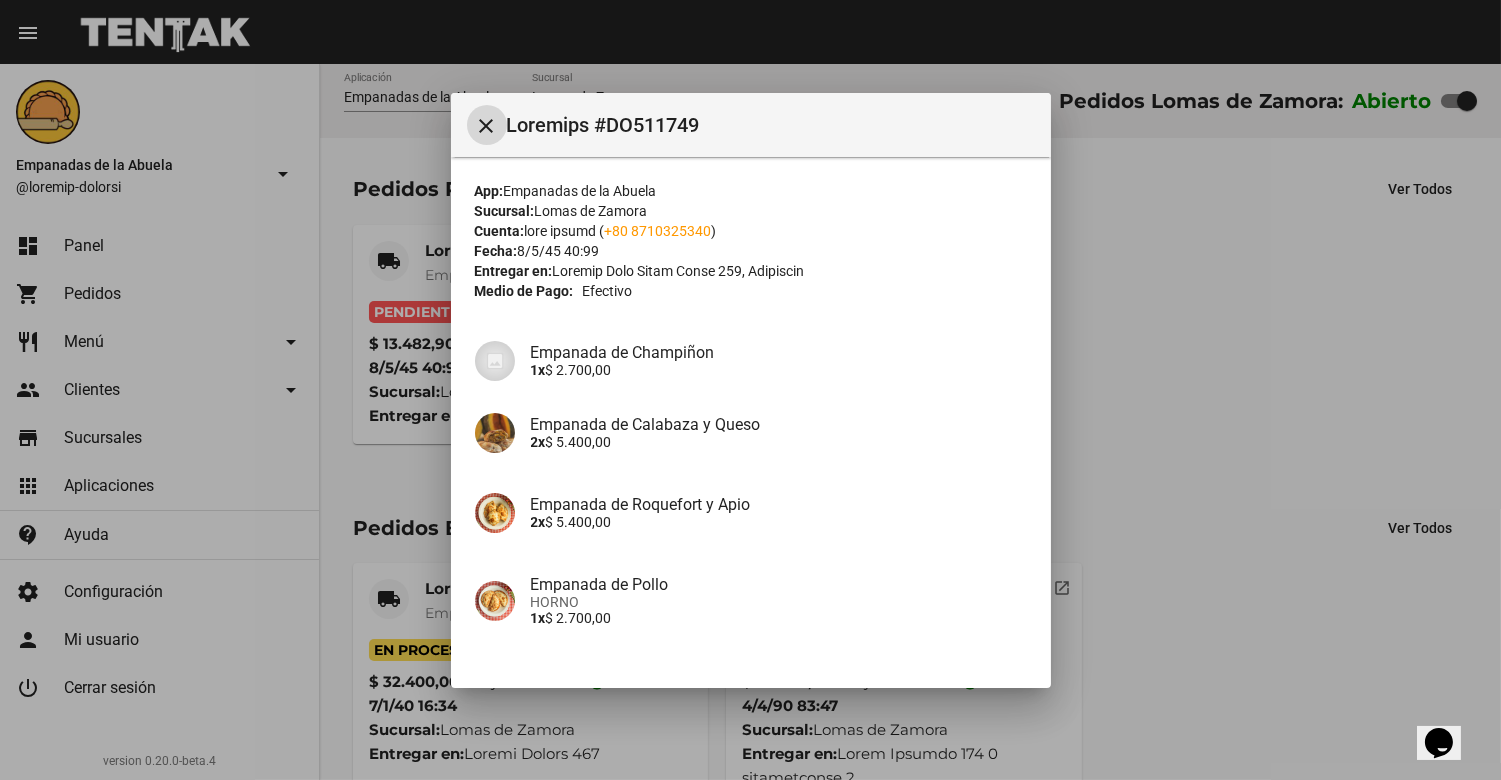 scroll, scrollTop: 474, scrollLeft: 0, axis: vertical 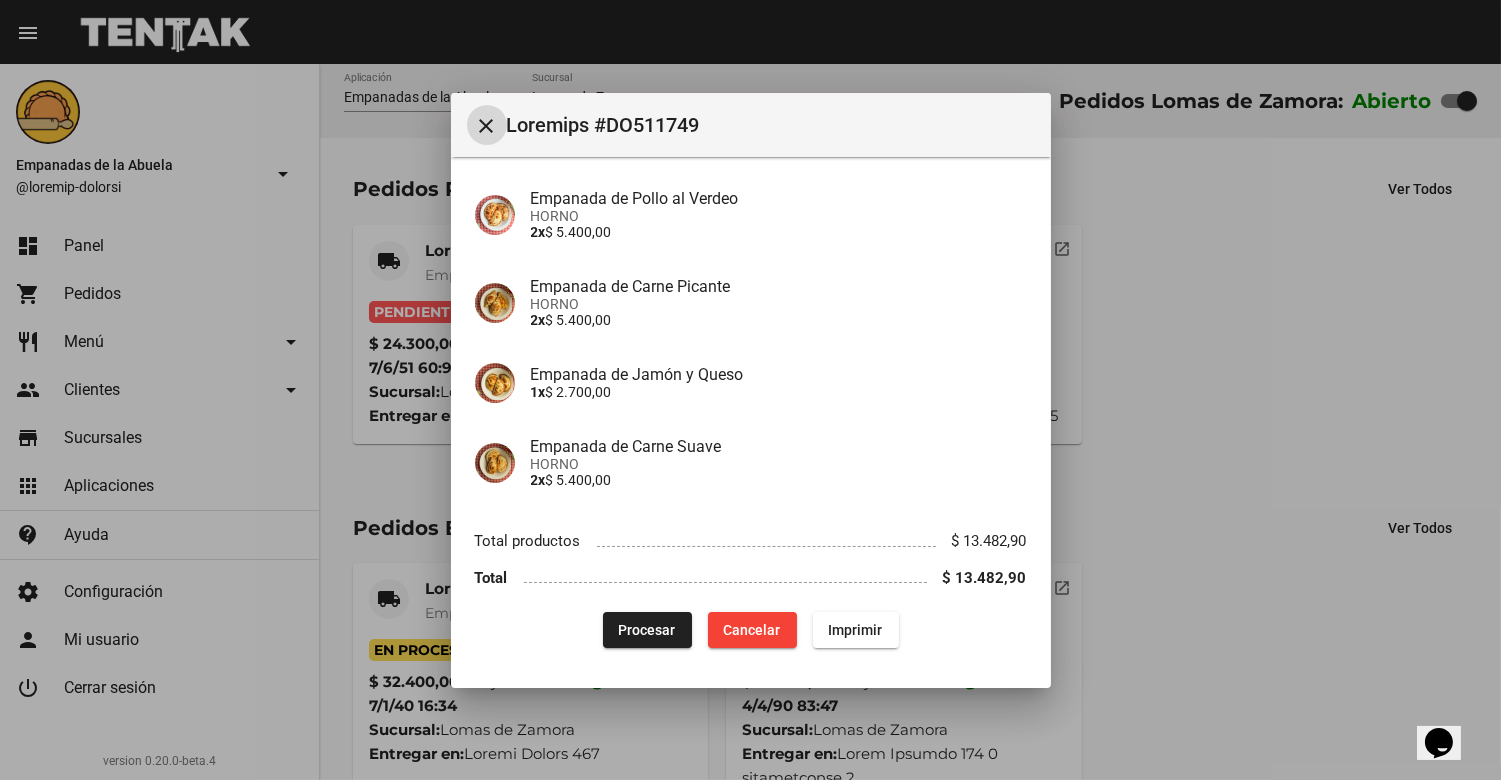 click on "Procesar" at bounding box center [647, 630] 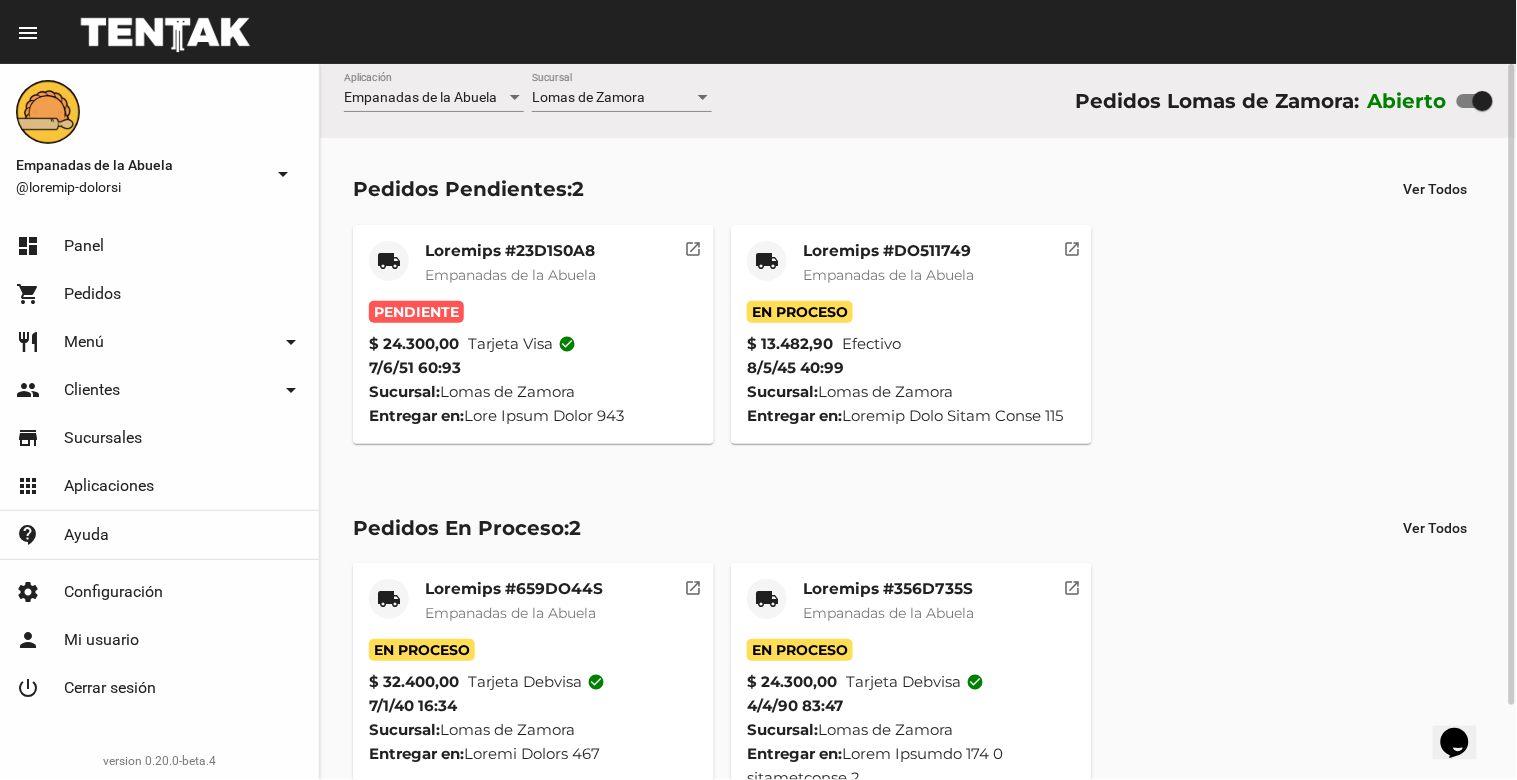 click on "Empanadas de la Abuela" at bounding box center [510, 275] 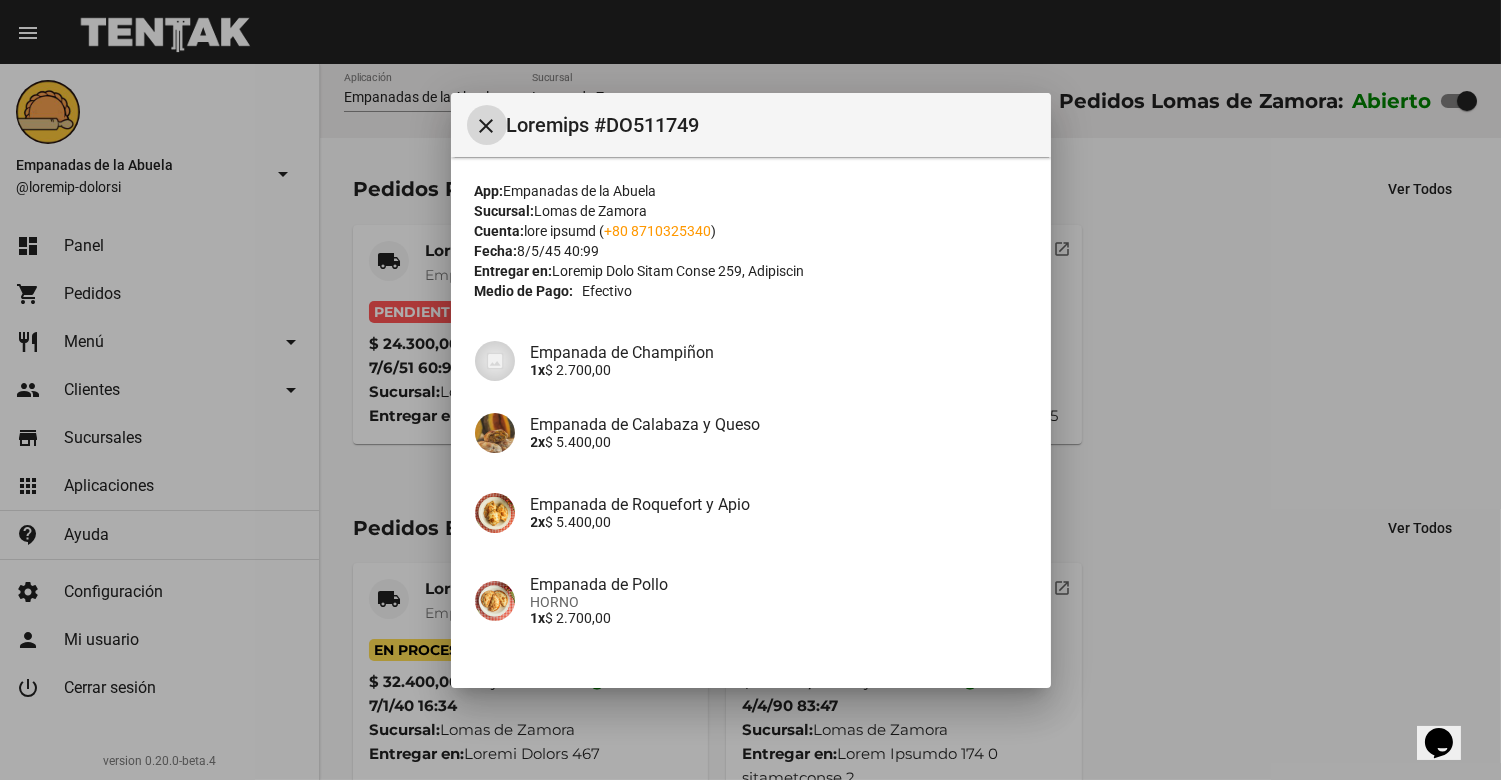 scroll, scrollTop: 474, scrollLeft: 0, axis: vertical 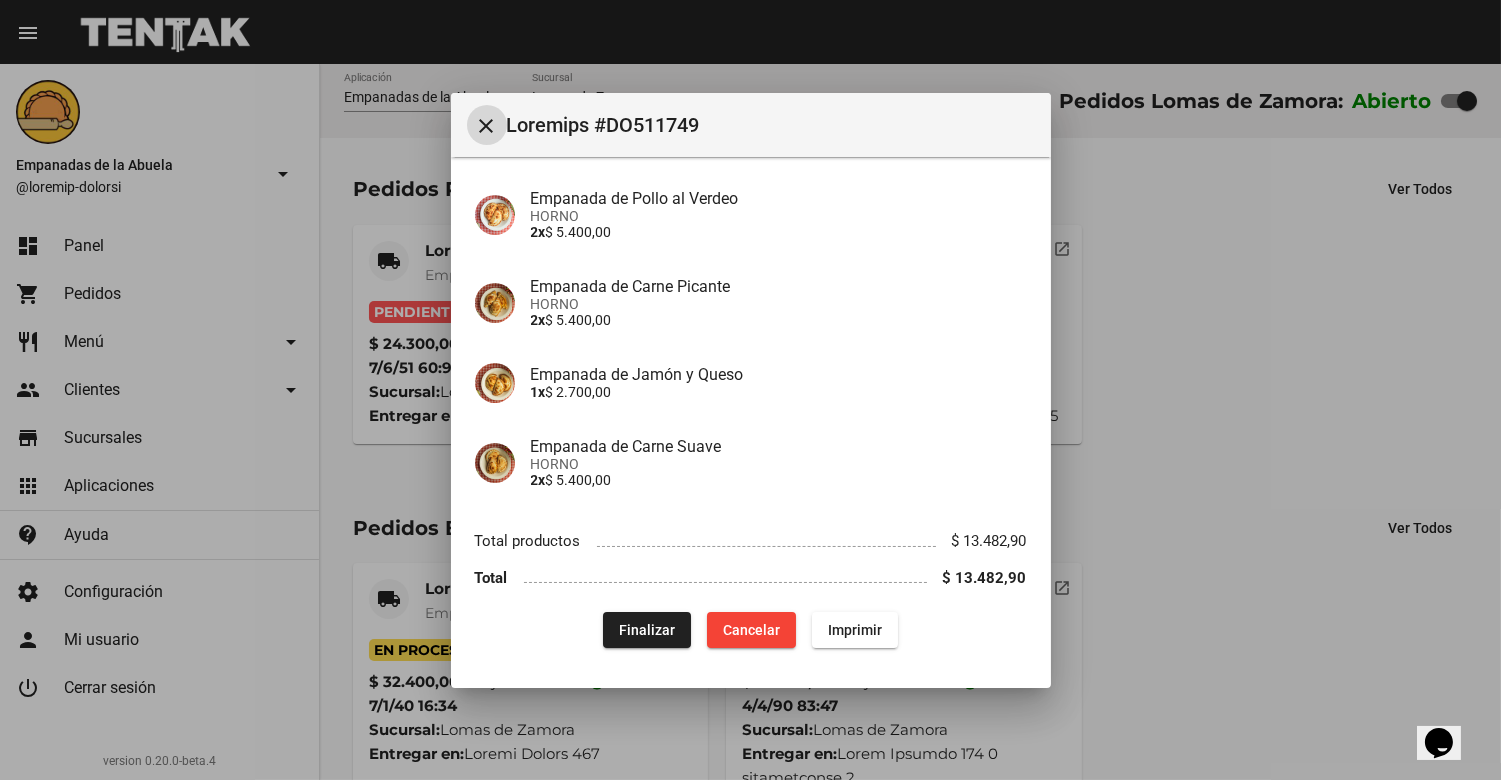click on "Imprimir" at bounding box center (647, 630) 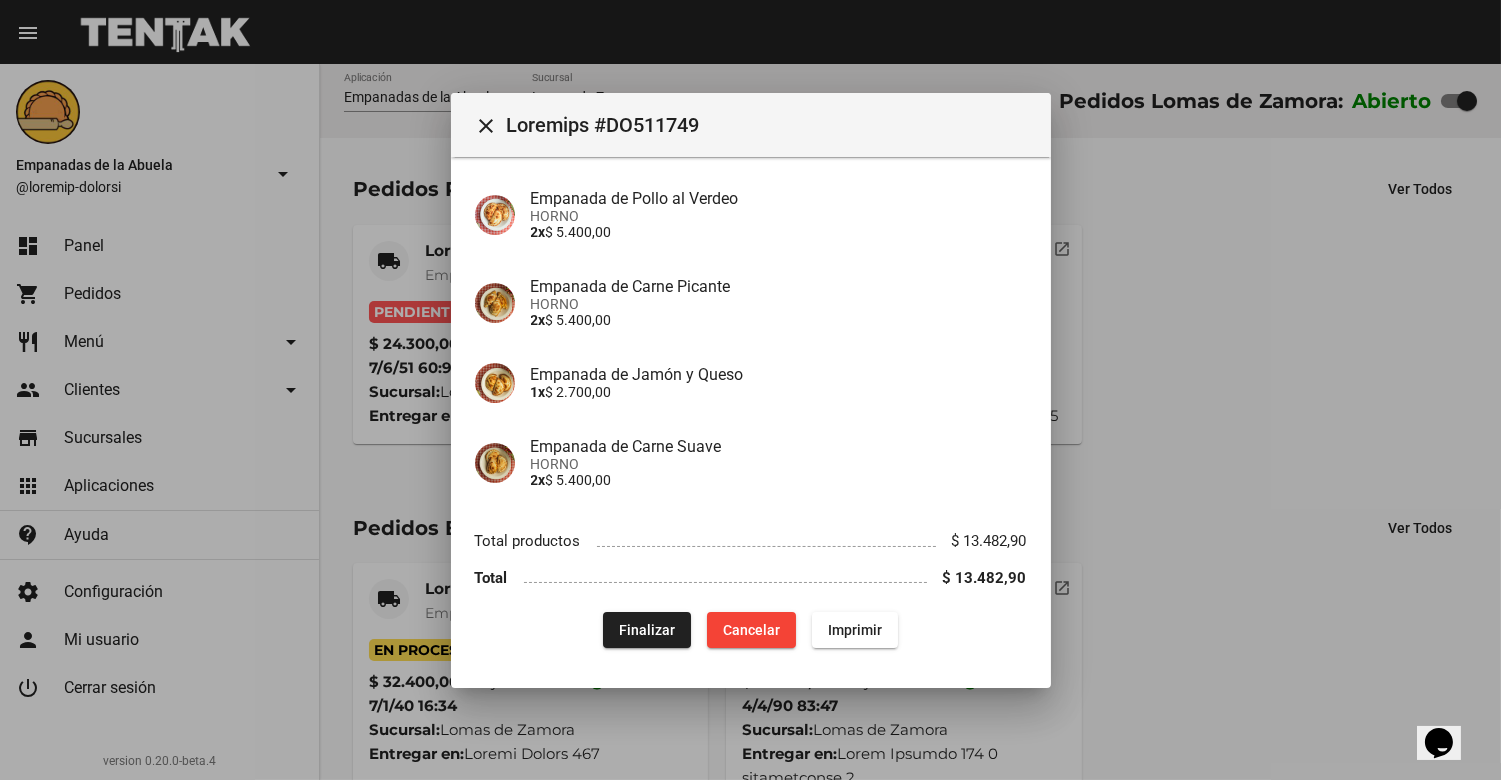 click on "close" at bounding box center (487, 126) 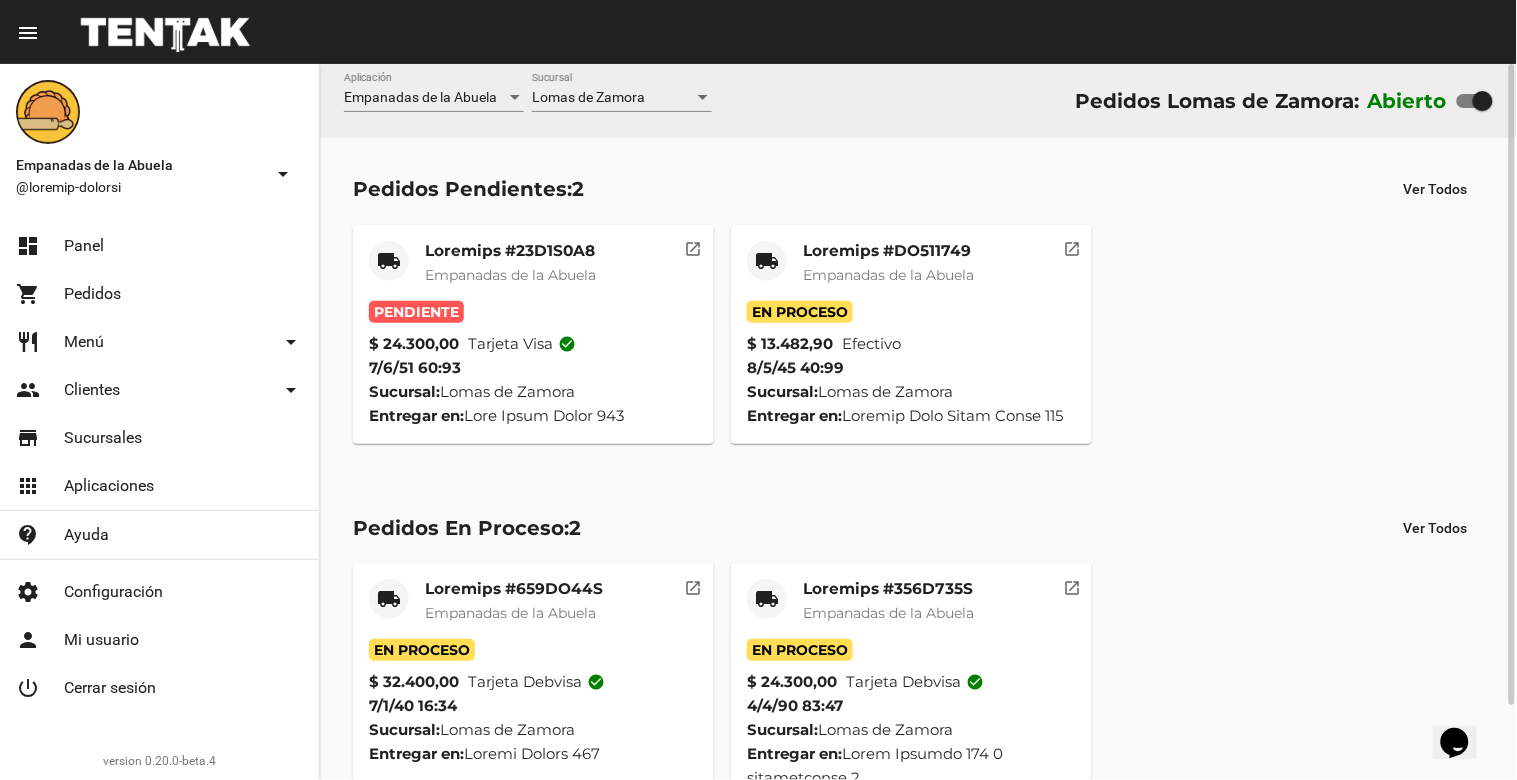 click on "Empanadas de la Abuela" at bounding box center [510, 275] 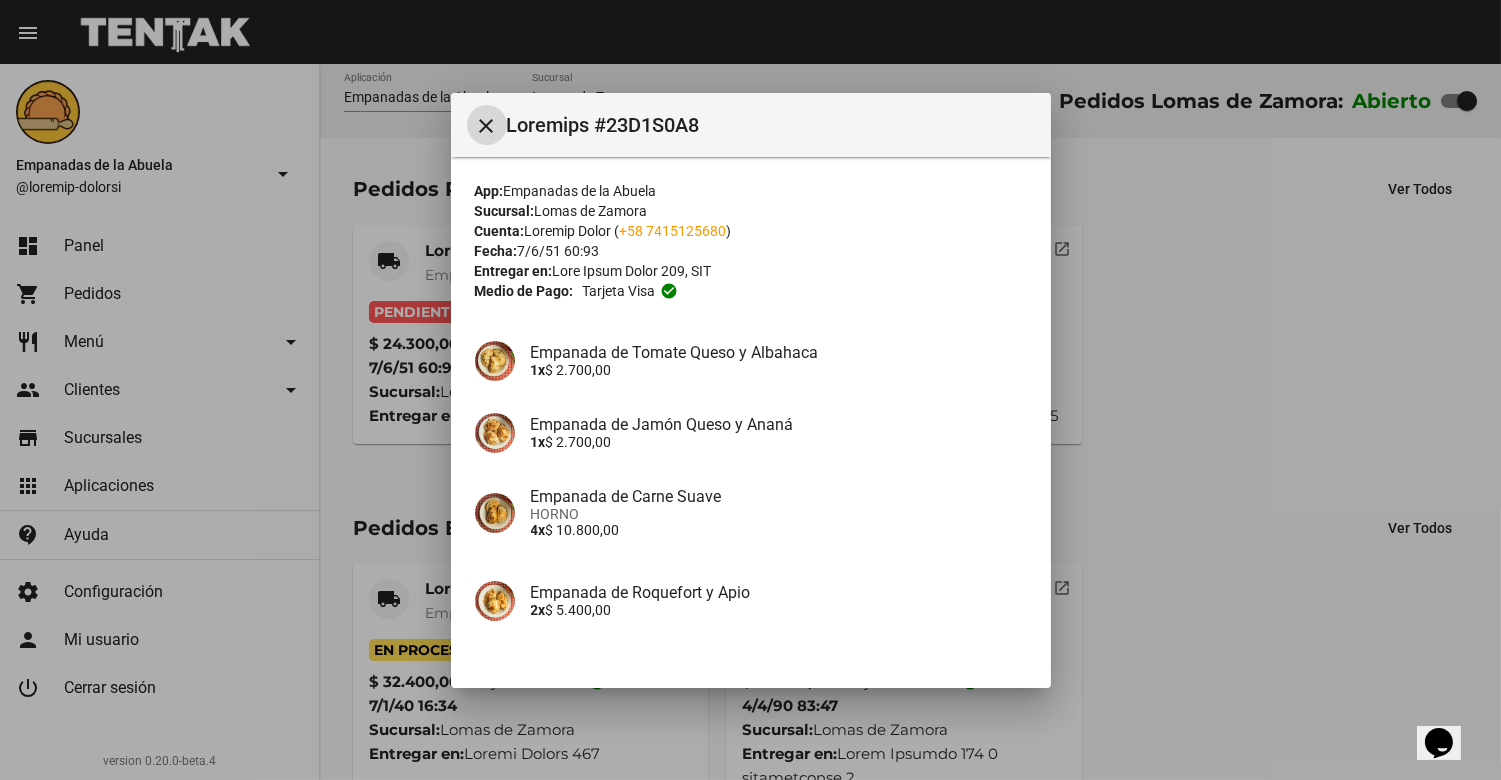 scroll, scrollTop: 226, scrollLeft: 0, axis: vertical 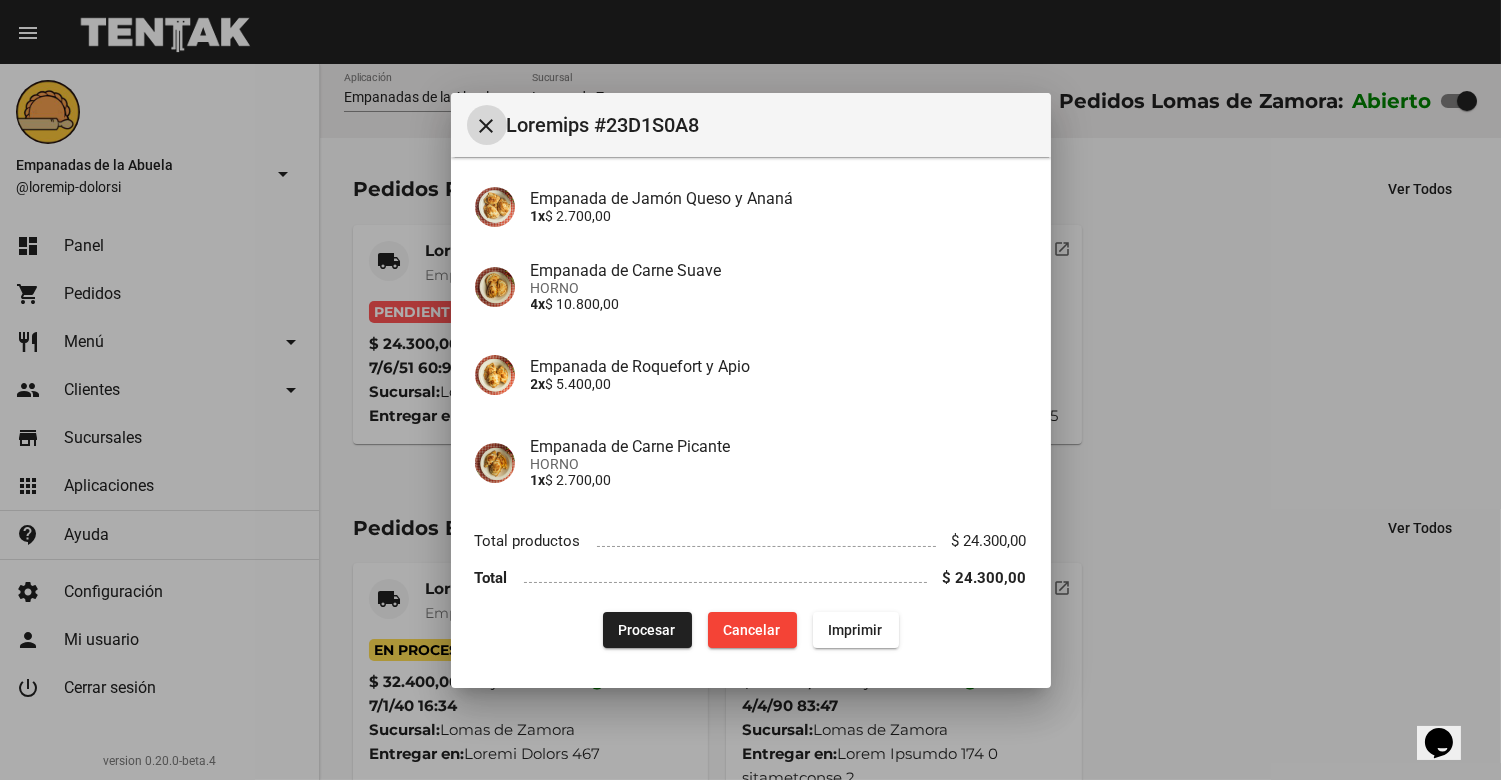 click on "Procesar" at bounding box center [647, 630] 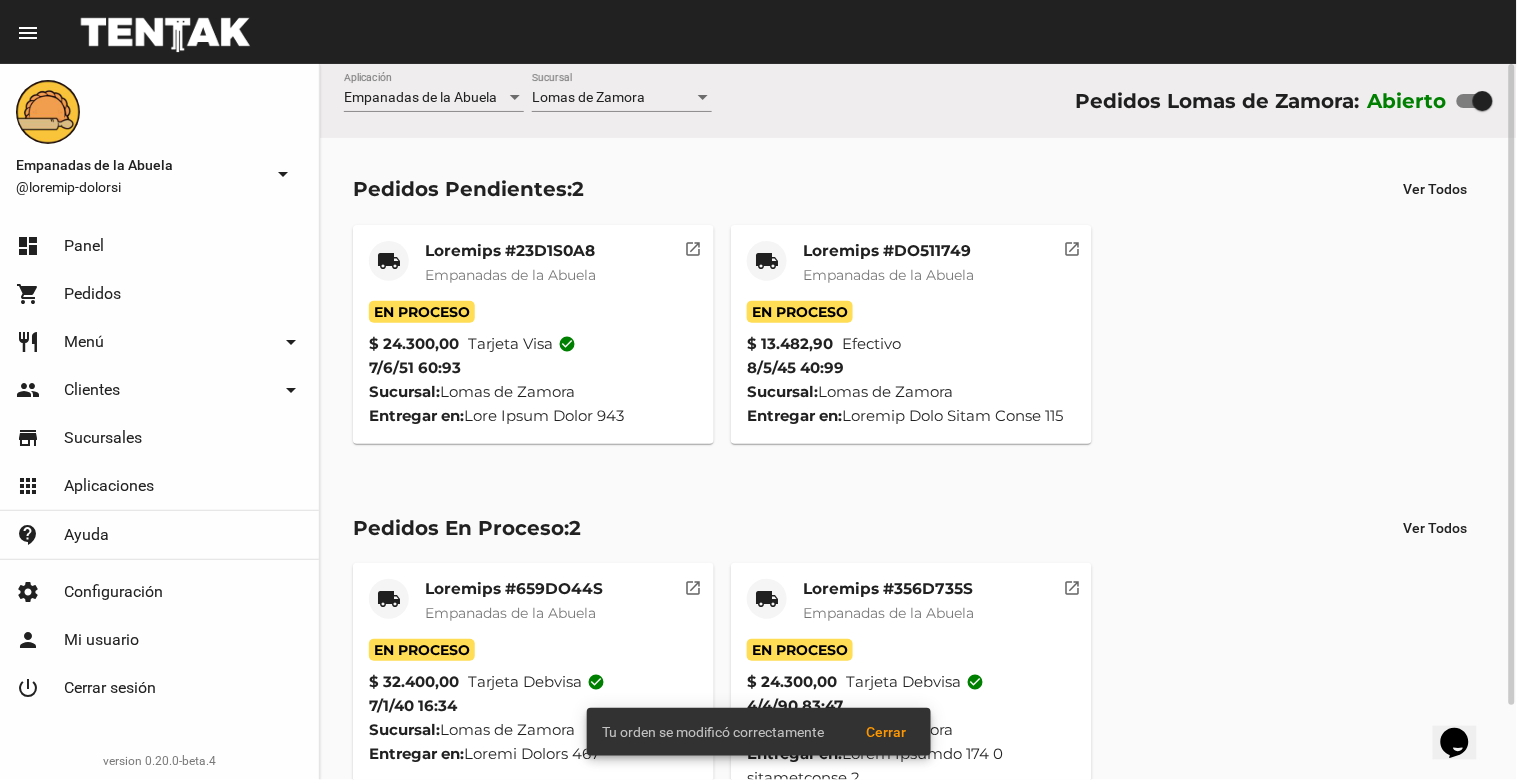 click on "Empanadas de la Abuela" at bounding box center (510, 275) 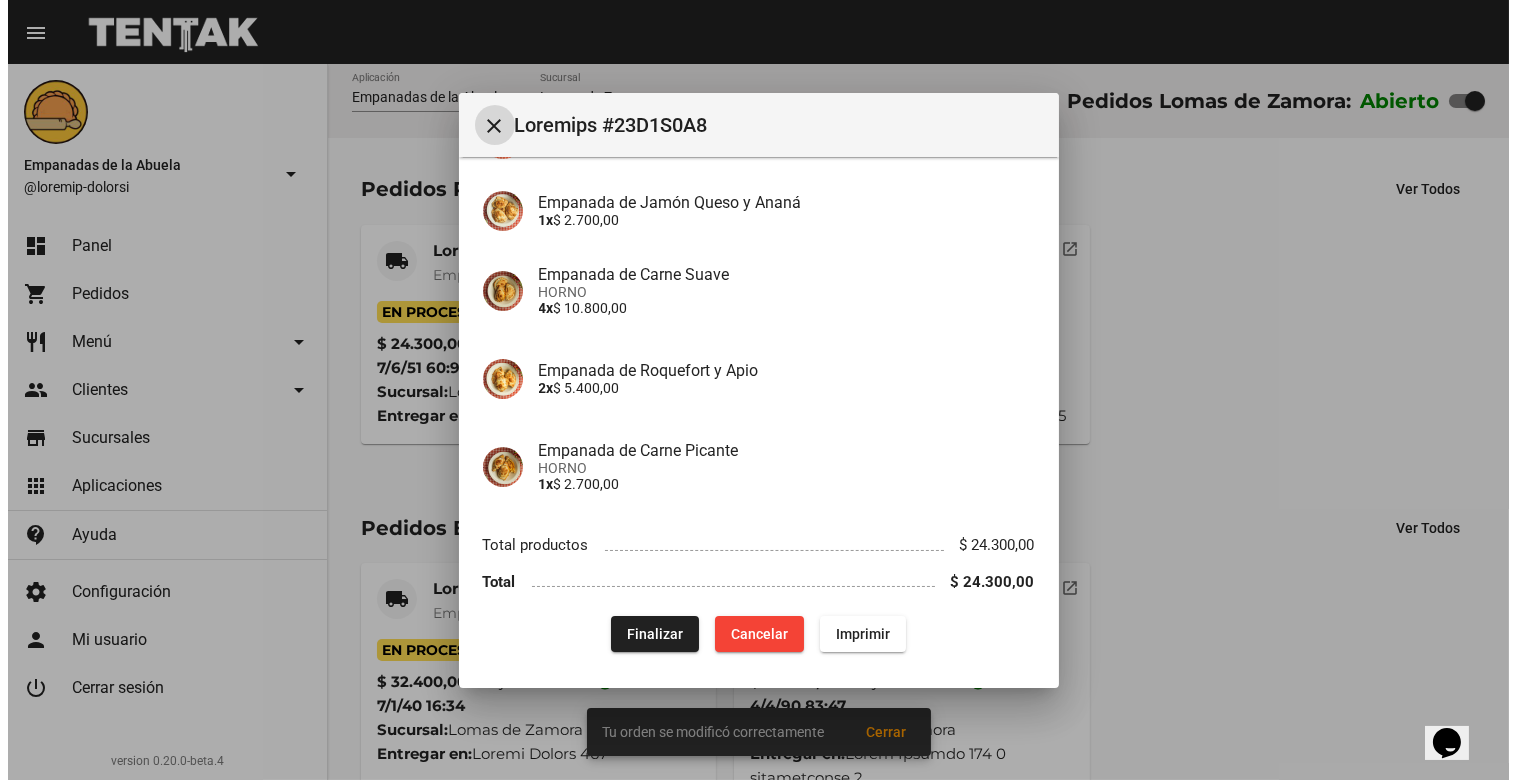 scroll, scrollTop: 226, scrollLeft: 0, axis: vertical 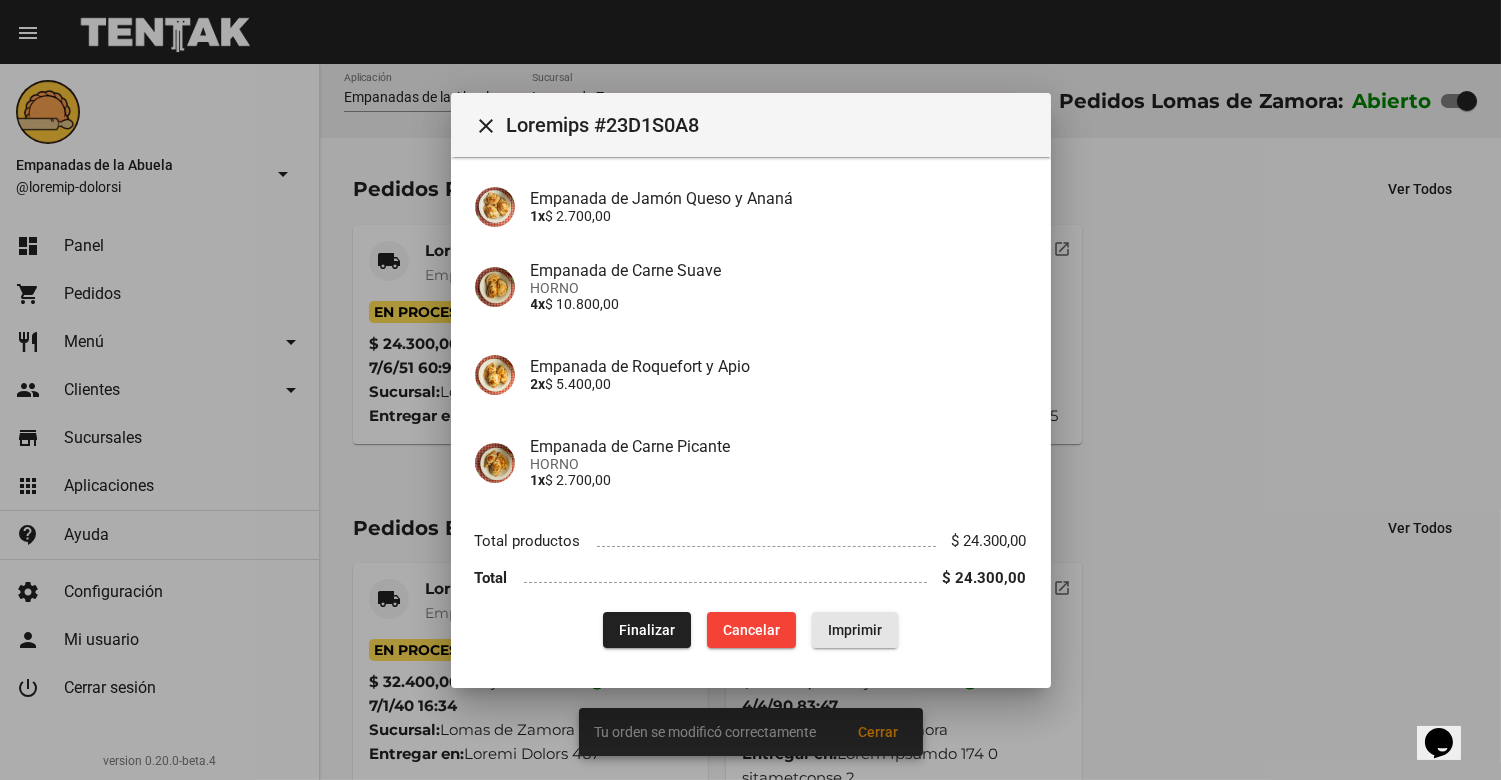 click on "Imprimir" at bounding box center (855, 630) 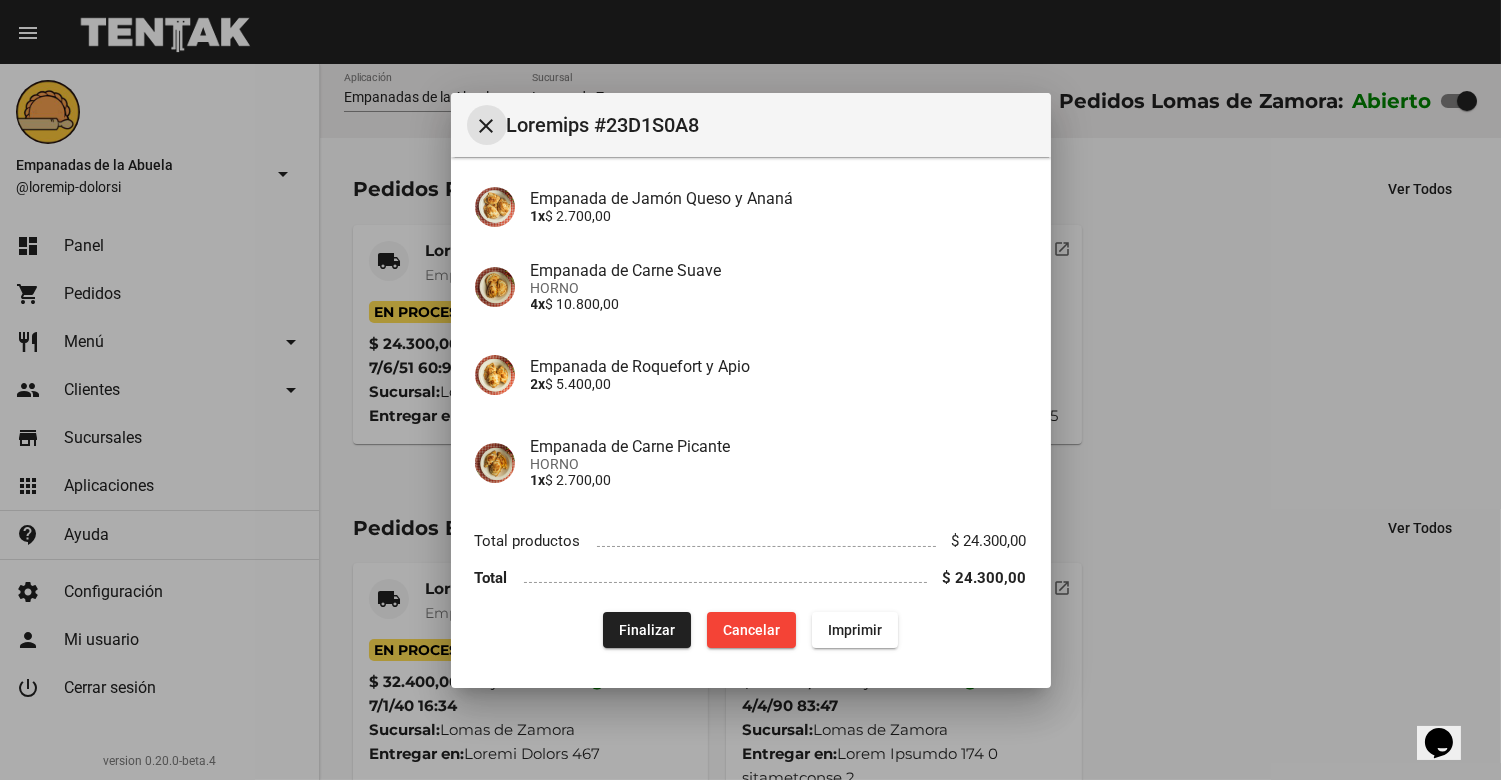 click on "close" at bounding box center [487, 126] 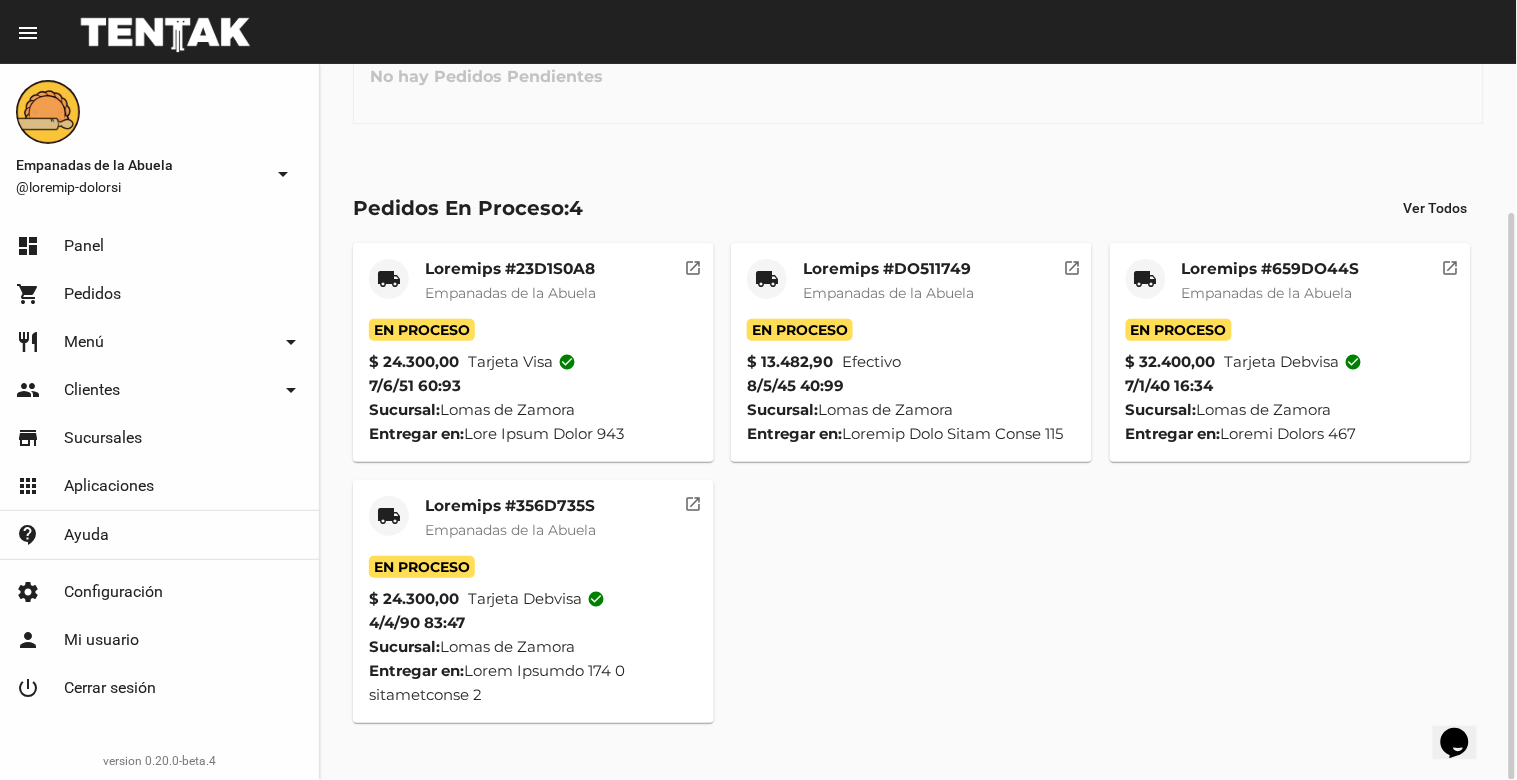 scroll, scrollTop: 0, scrollLeft: 0, axis: both 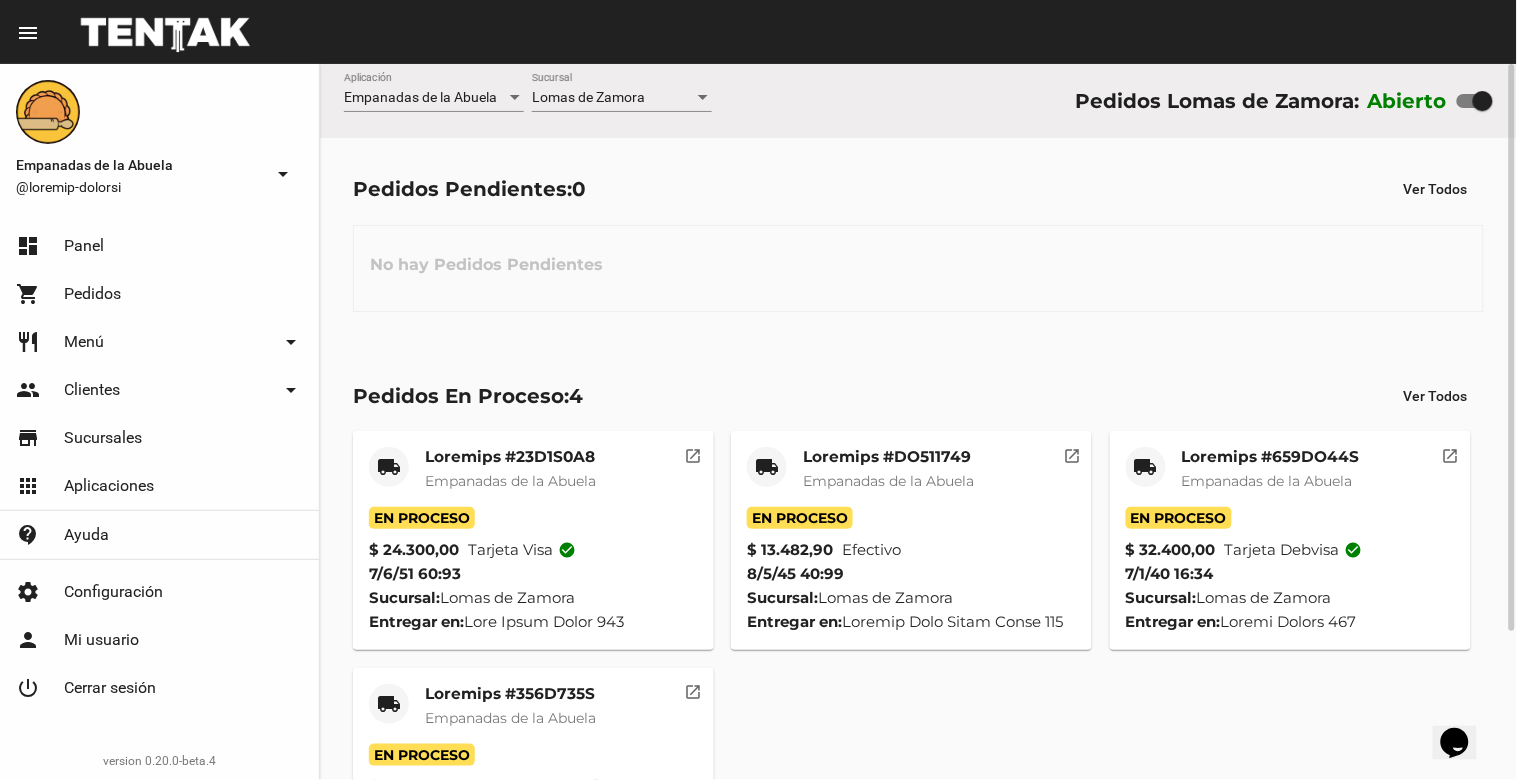click on "Lomas de Zamora" at bounding box center [588, 97] 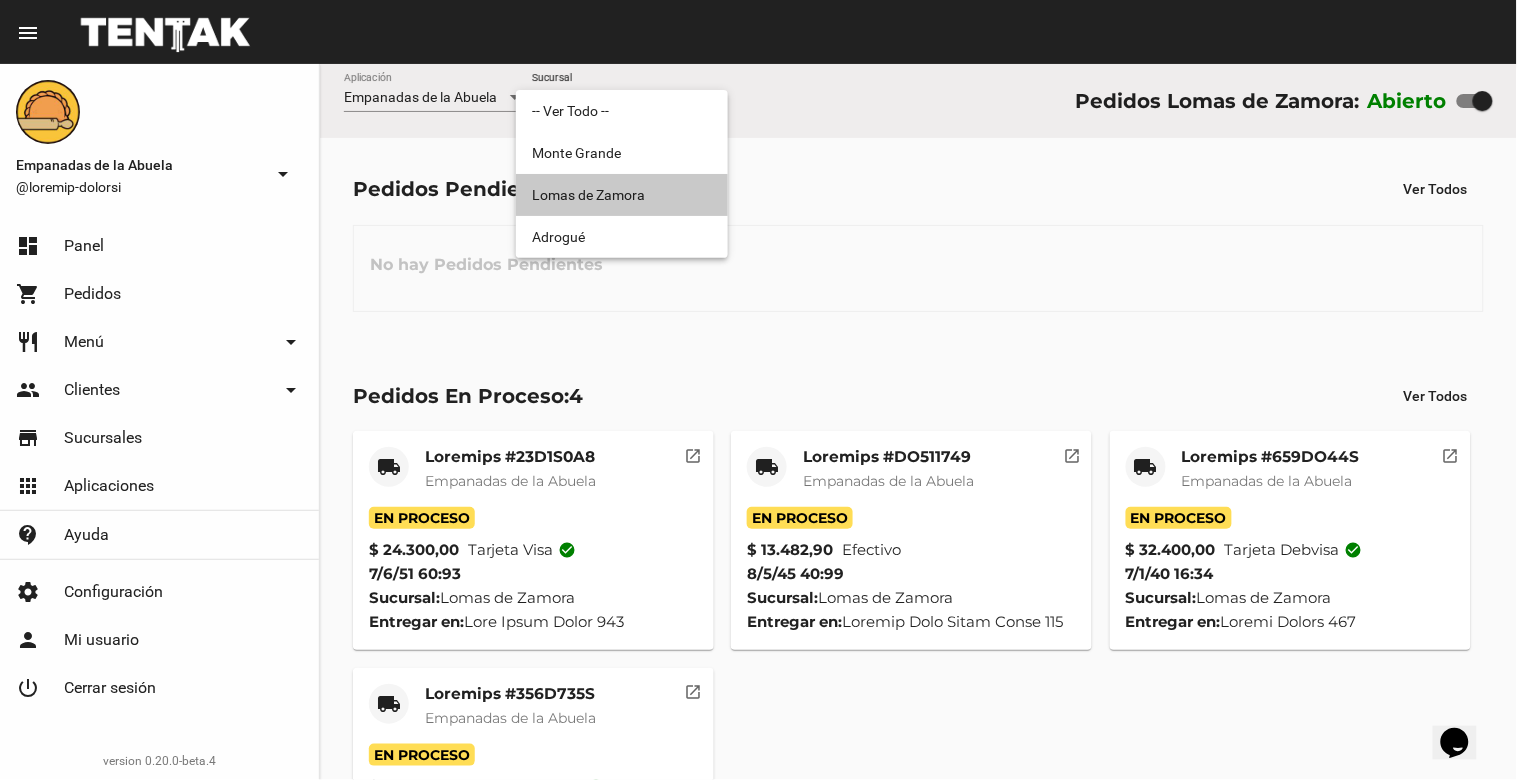 click on "Lomas de Zamora" at bounding box center (622, 195) 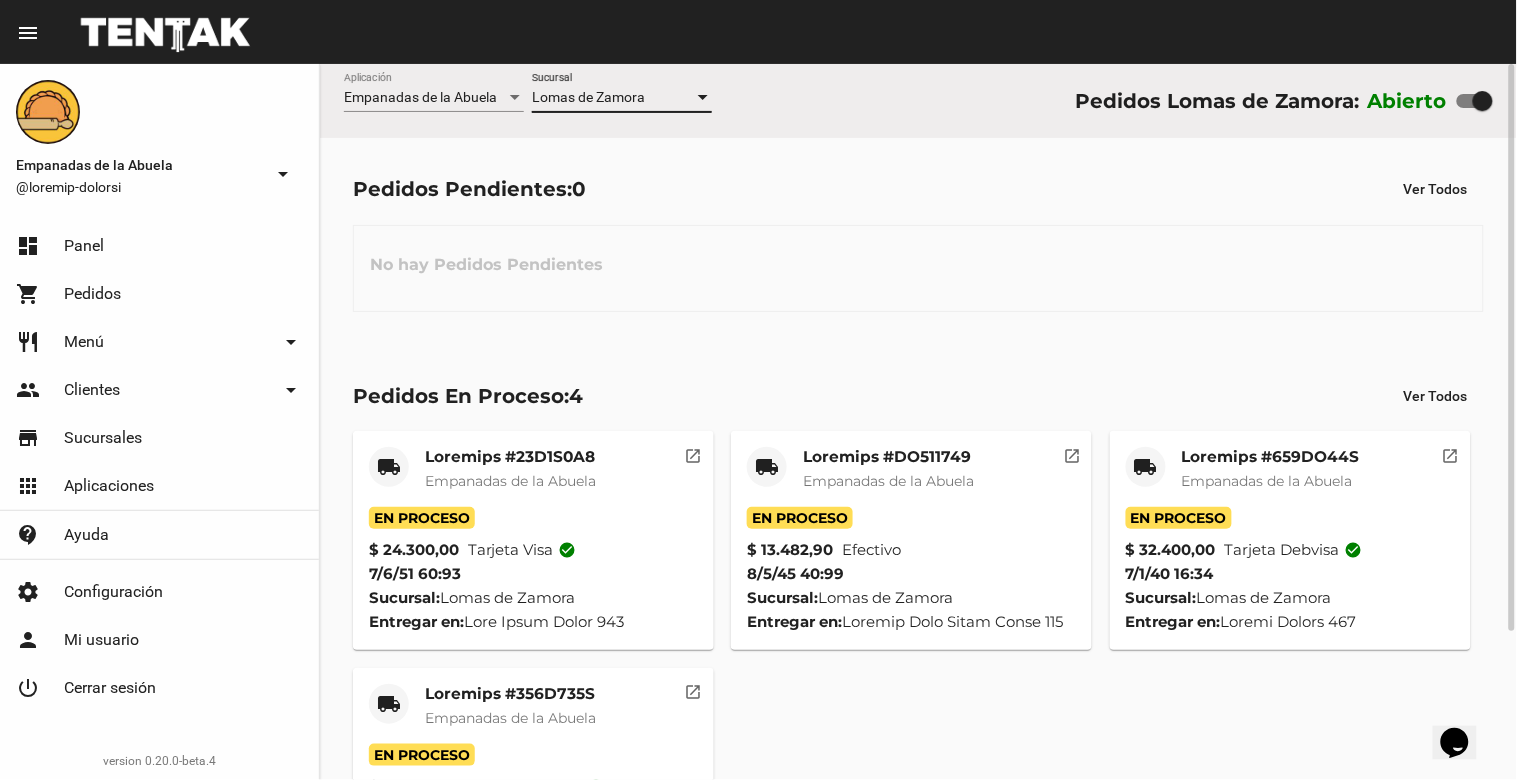 click on "Lomas de Zamora" at bounding box center (588, 97) 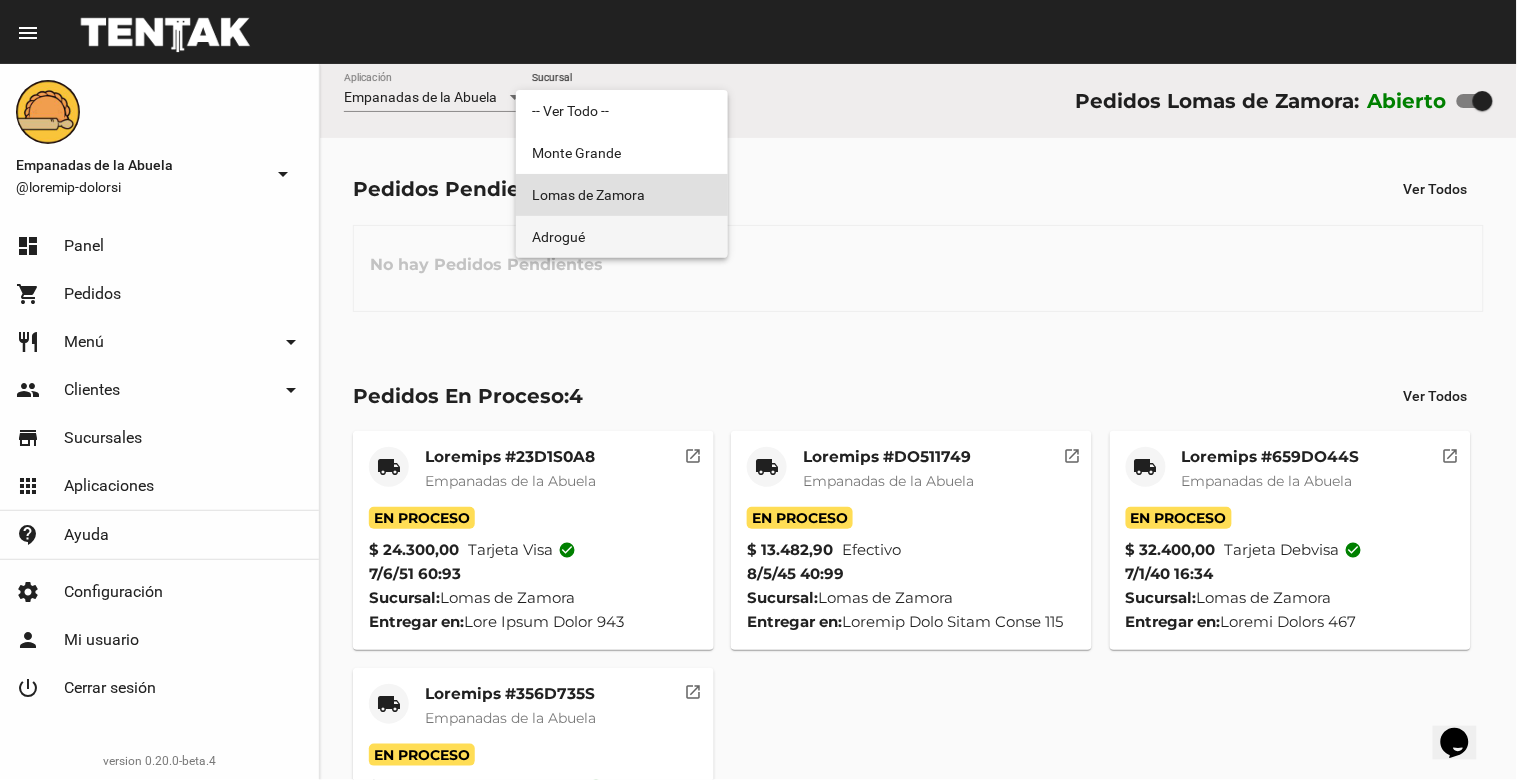 click on "Adrogué" at bounding box center (622, 237) 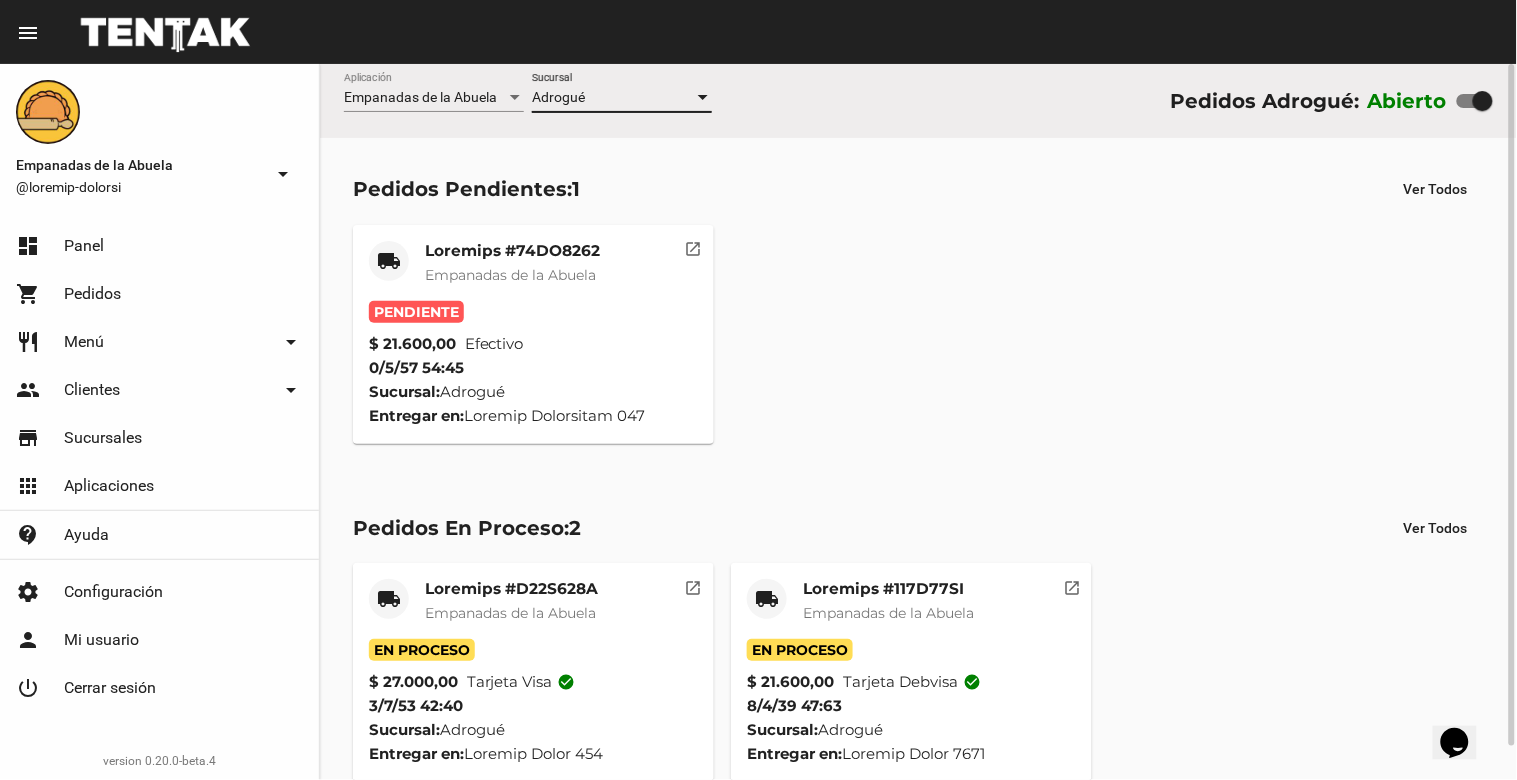 click on "Adrogué" at bounding box center [613, 98] 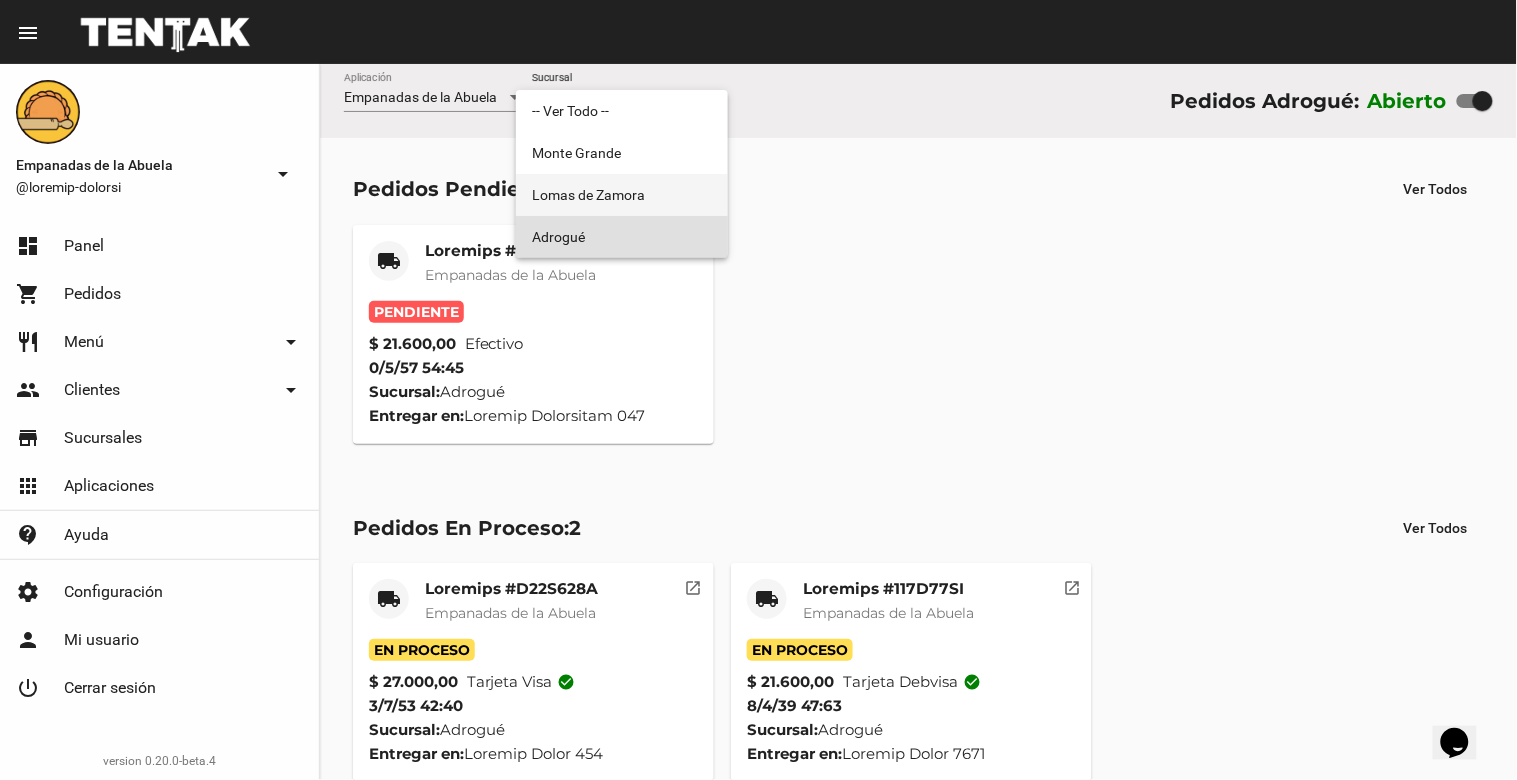 click on "Lomas de Zamora" at bounding box center (622, 195) 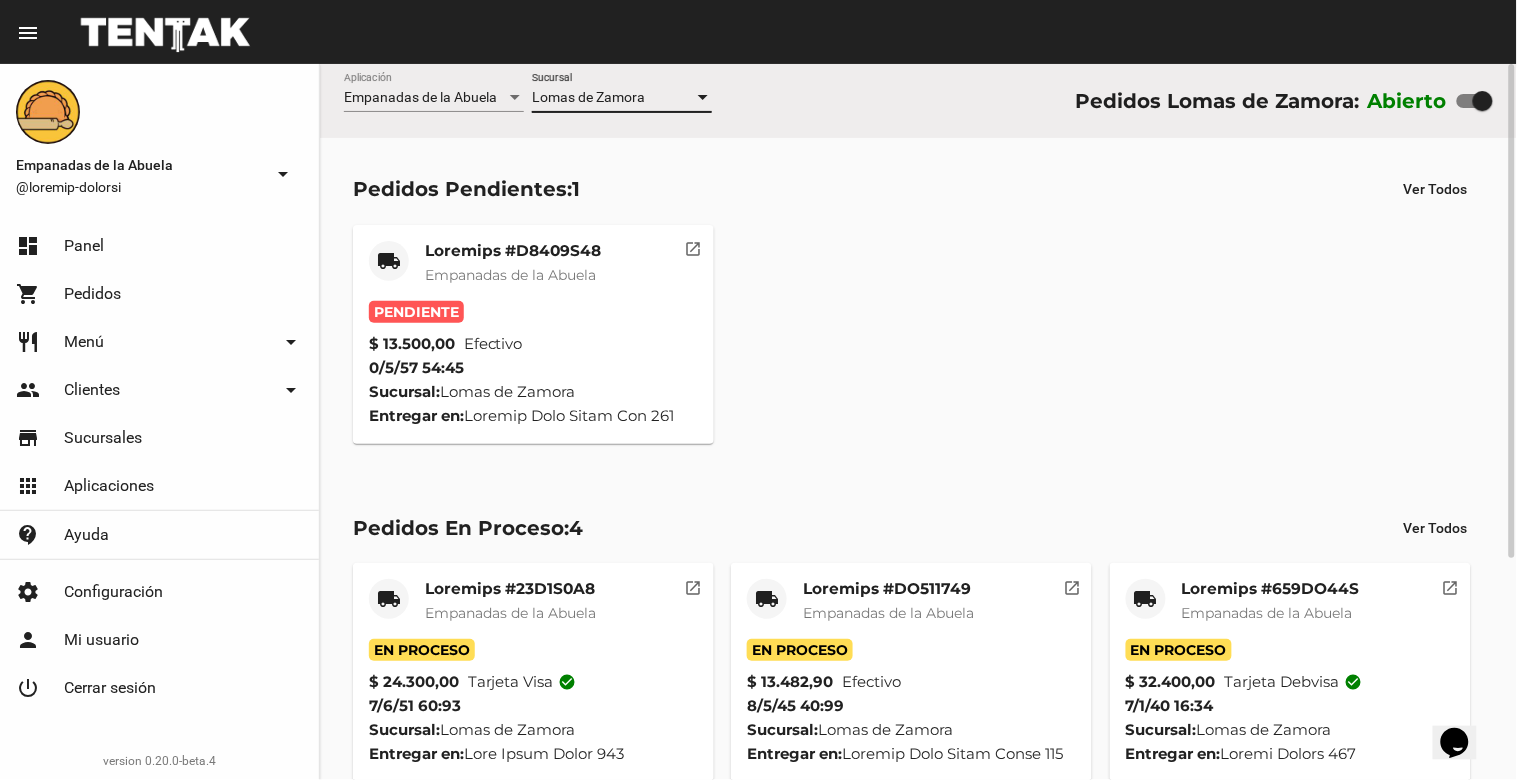 click on "Loremips #D8037S84 Ametconse ad el Seddoe" at bounding box center (513, 271) 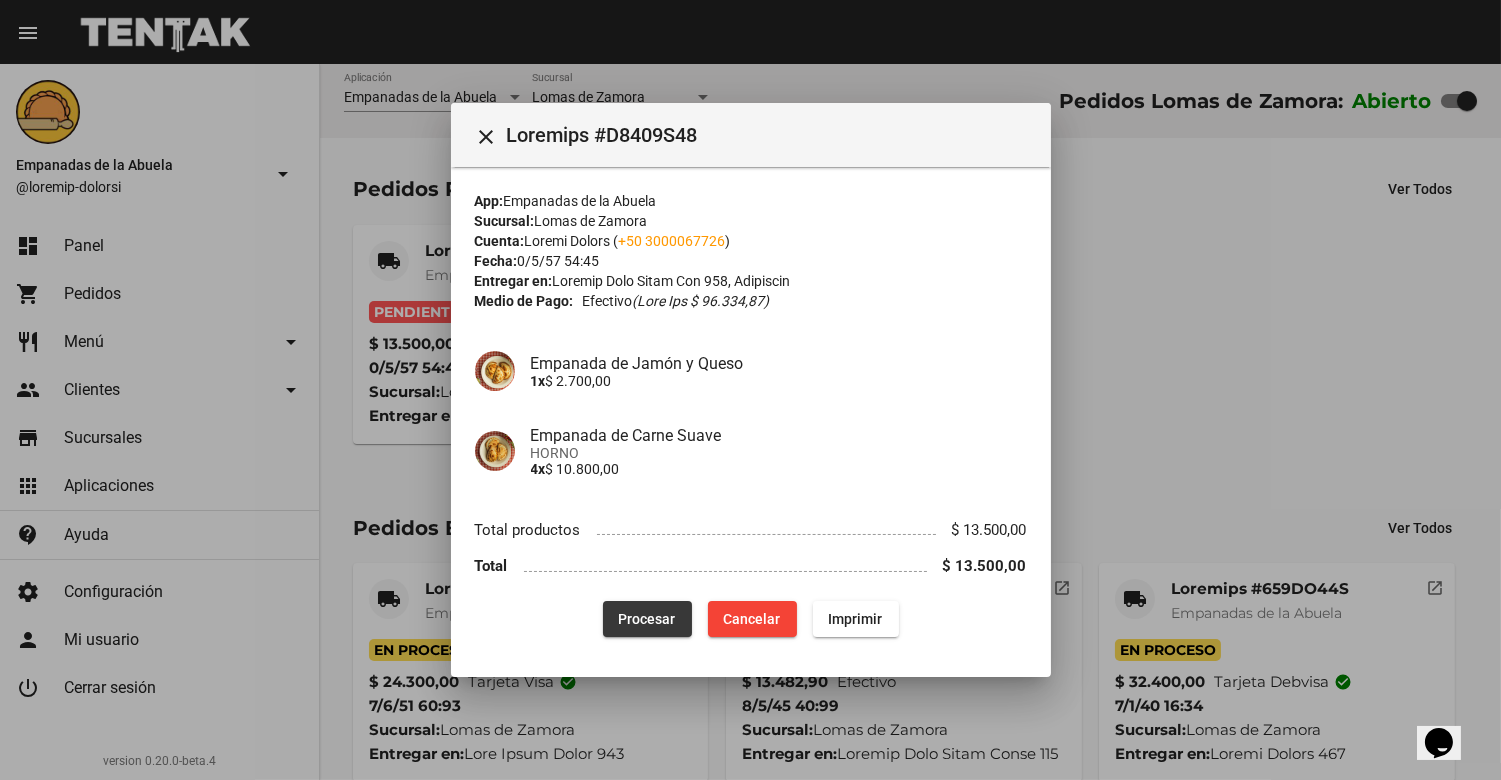 click on "Procesar" at bounding box center (647, 619) 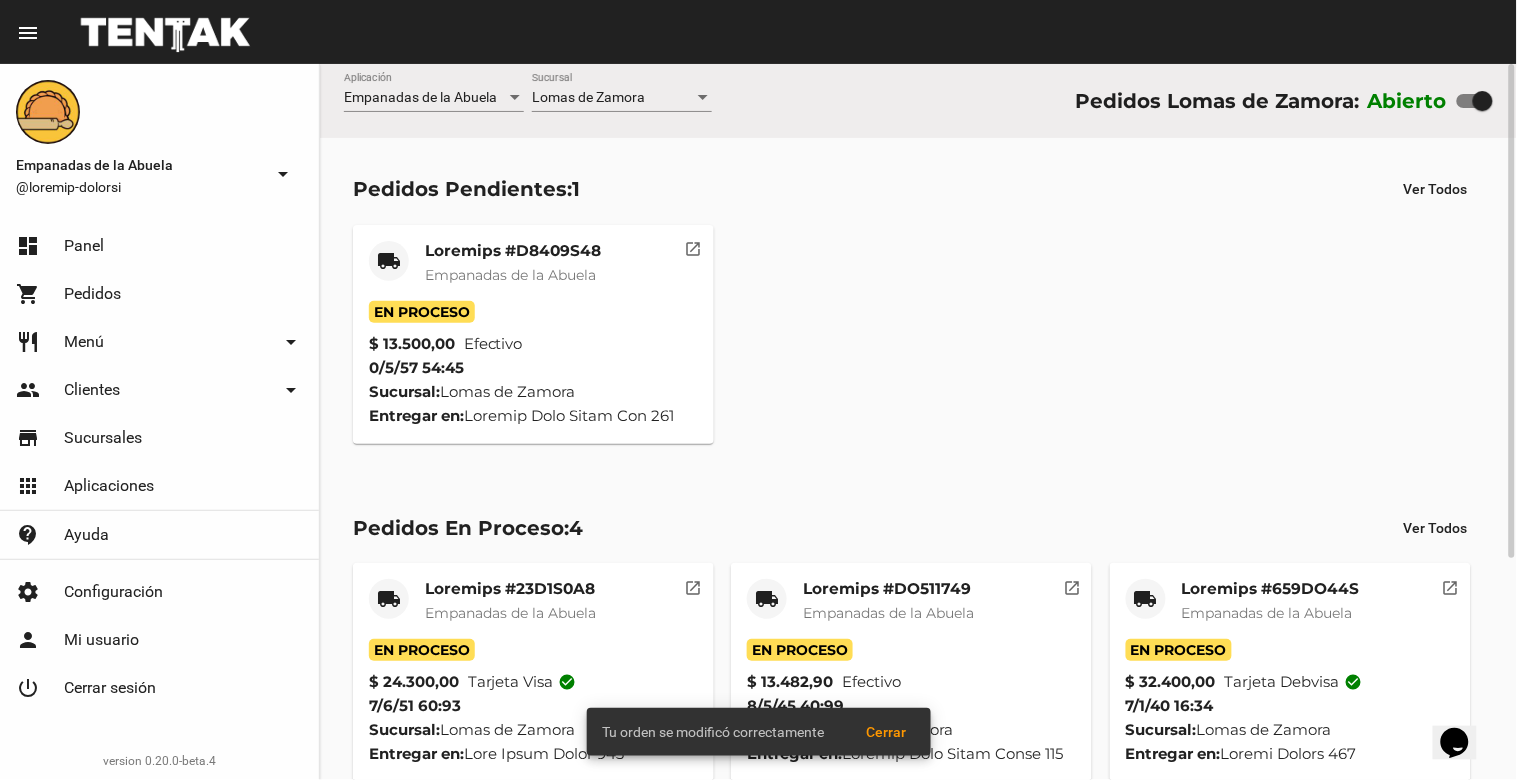 click on "Loremips #D8409S48" at bounding box center [513, 251] 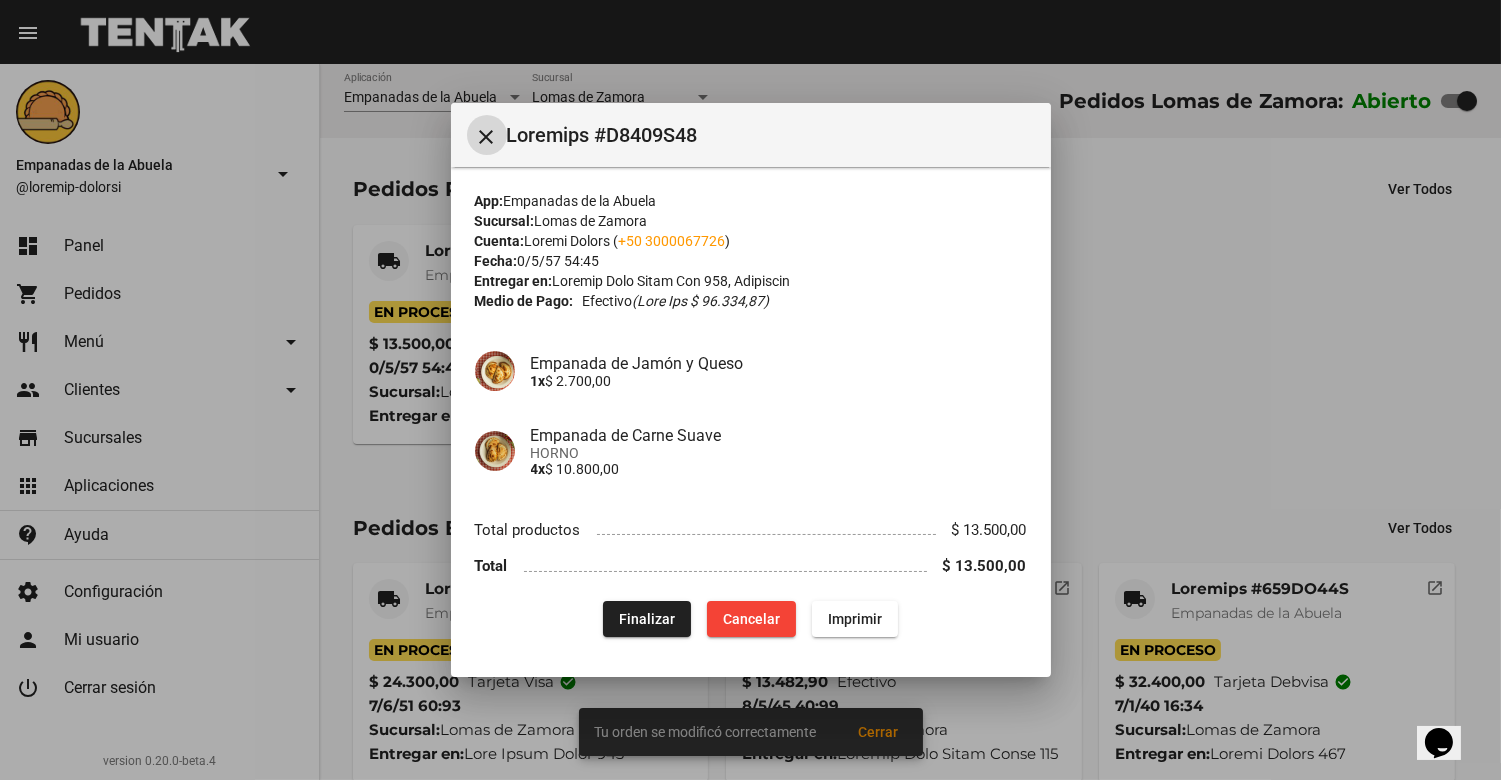 click on "Imprimir" at bounding box center (647, 619) 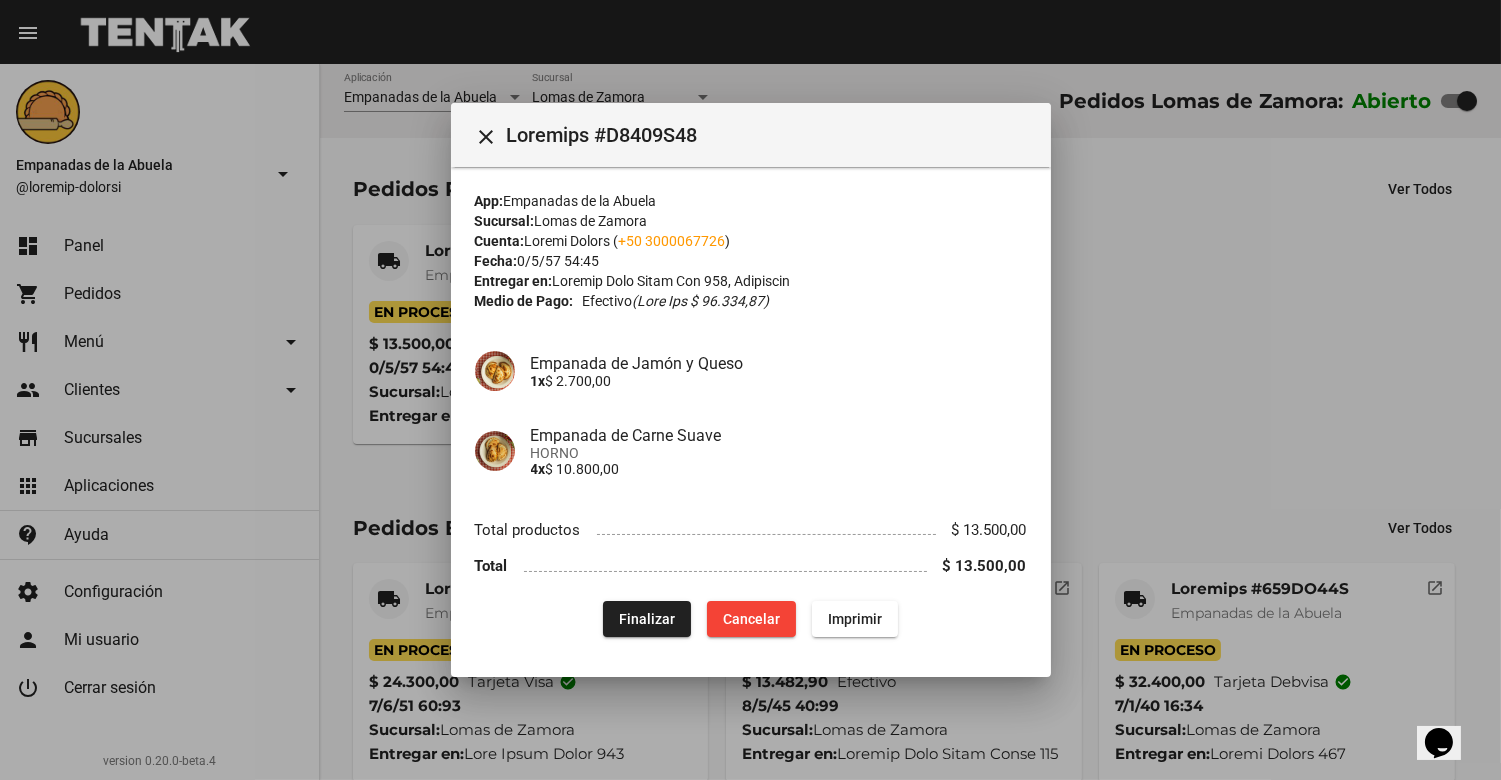 click on "close" at bounding box center [487, 137] 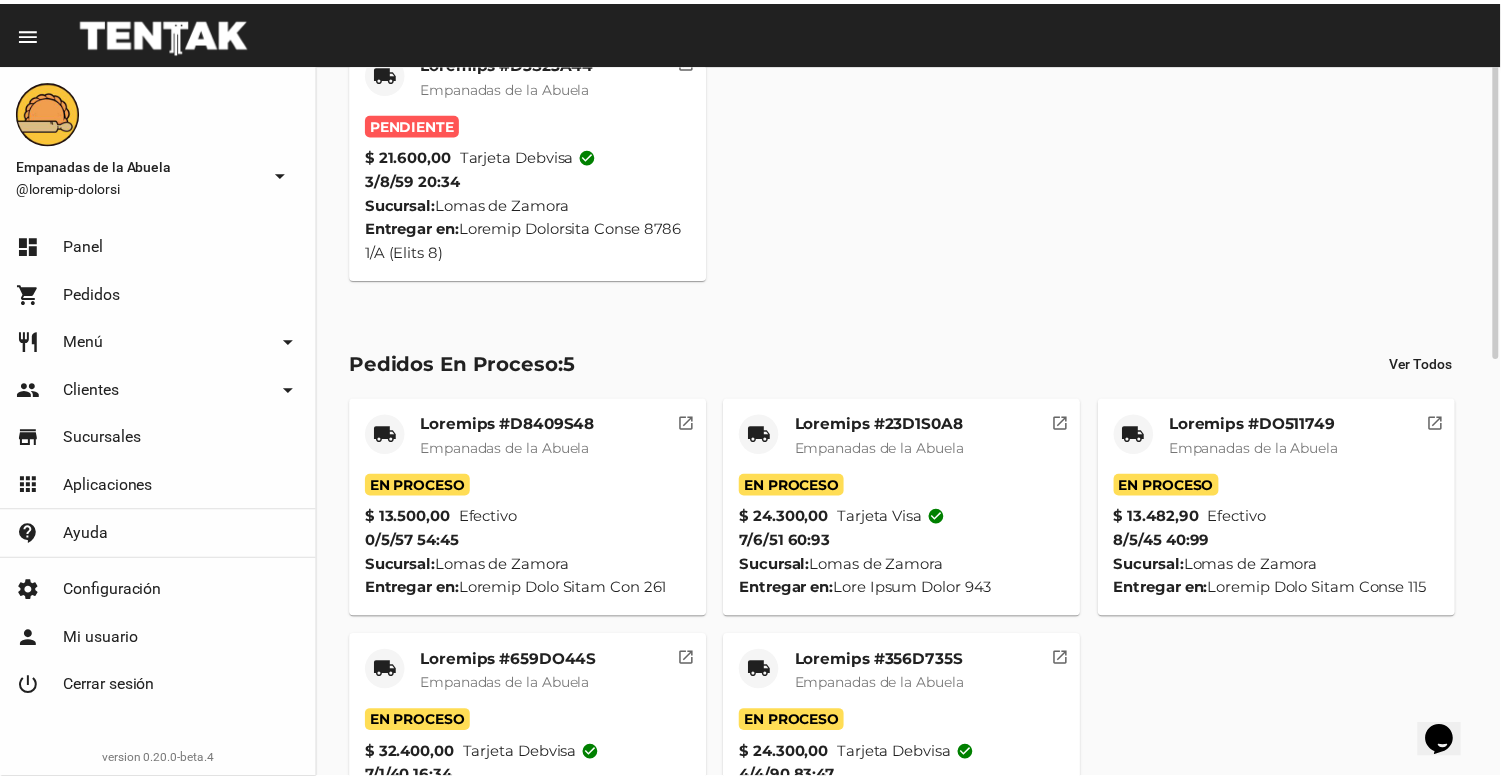 scroll, scrollTop: 0, scrollLeft: 0, axis: both 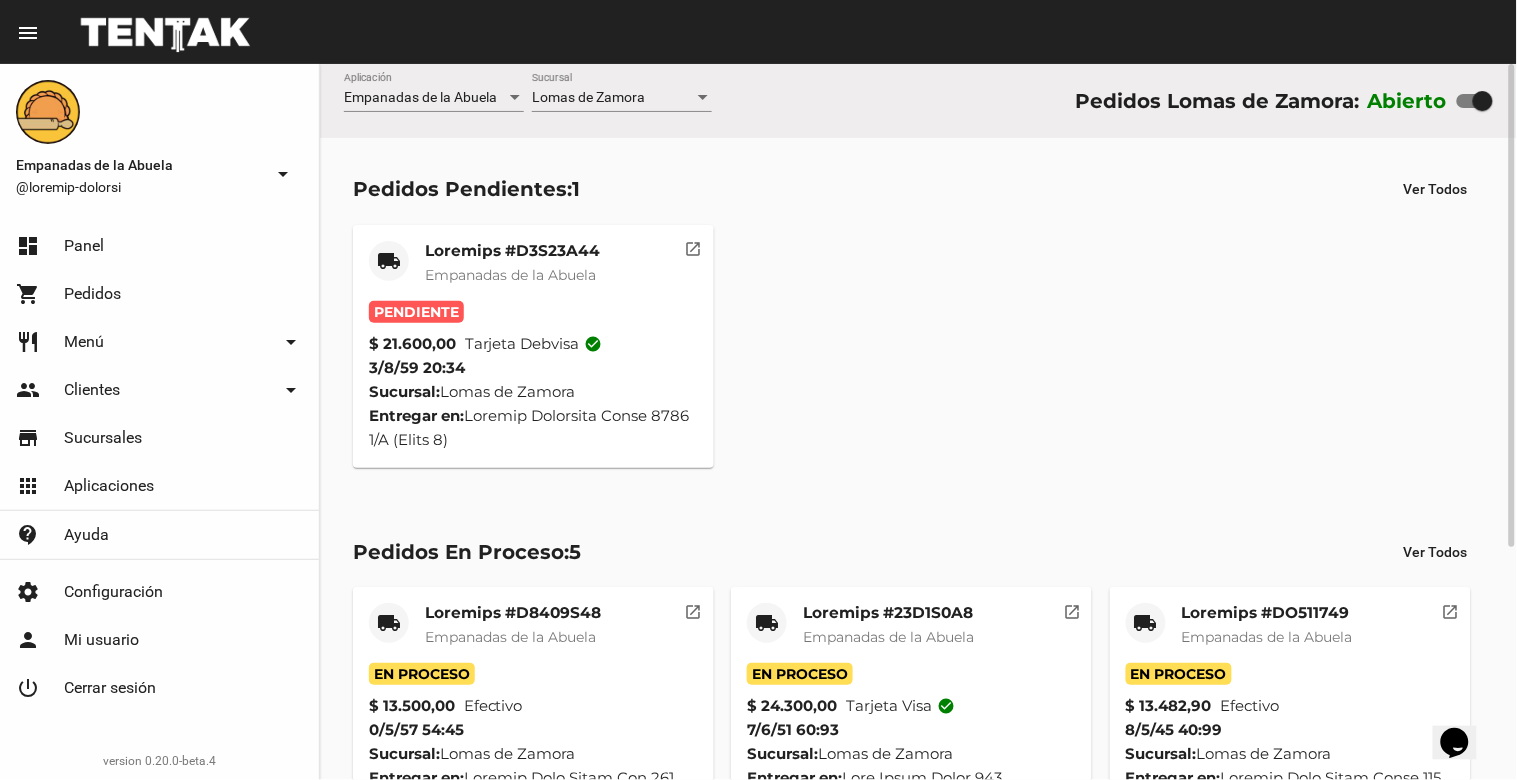 click on "Empanadas de la Abuela" at bounding box center [510, 275] 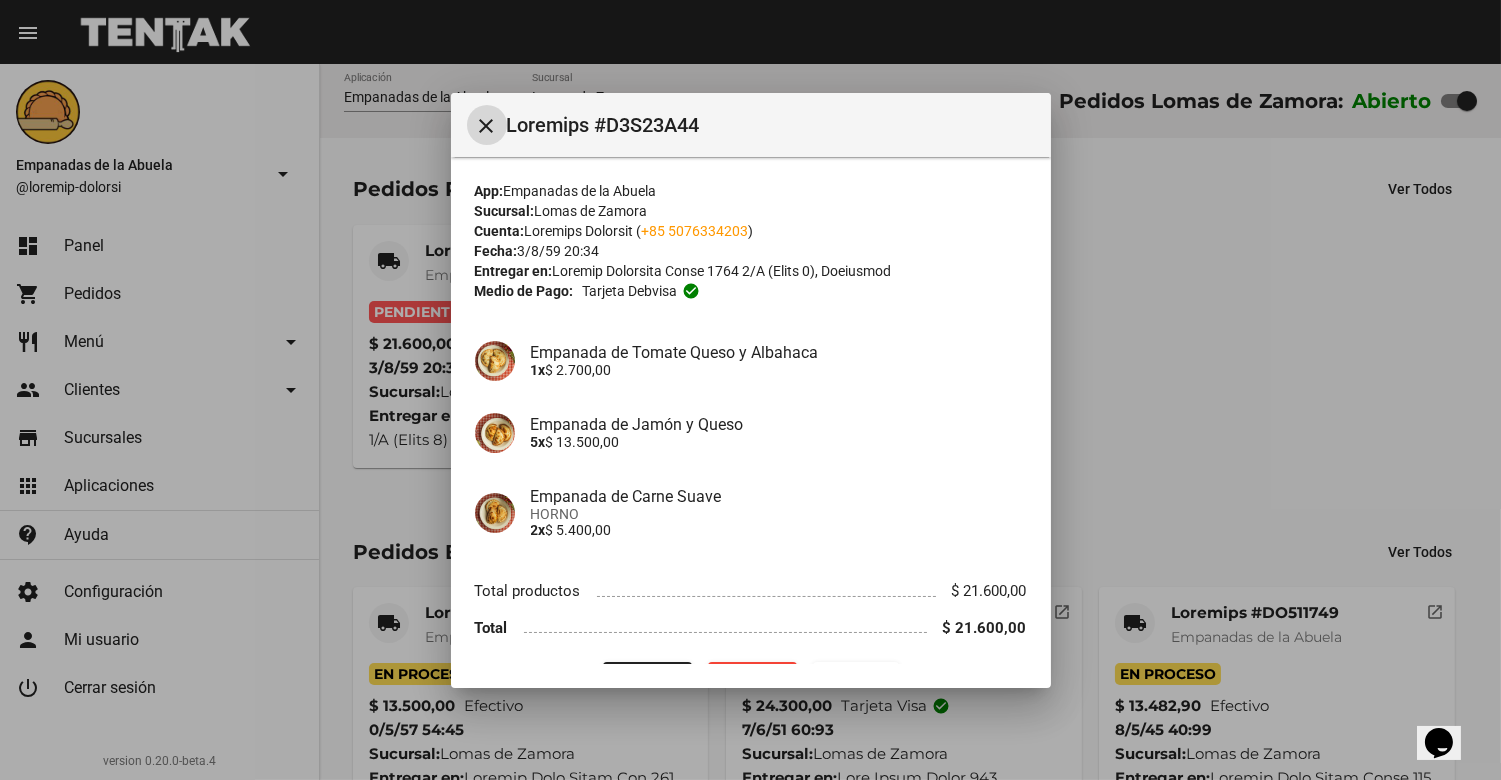 scroll, scrollTop: 51, scrollLeft: 0, axis: vertical 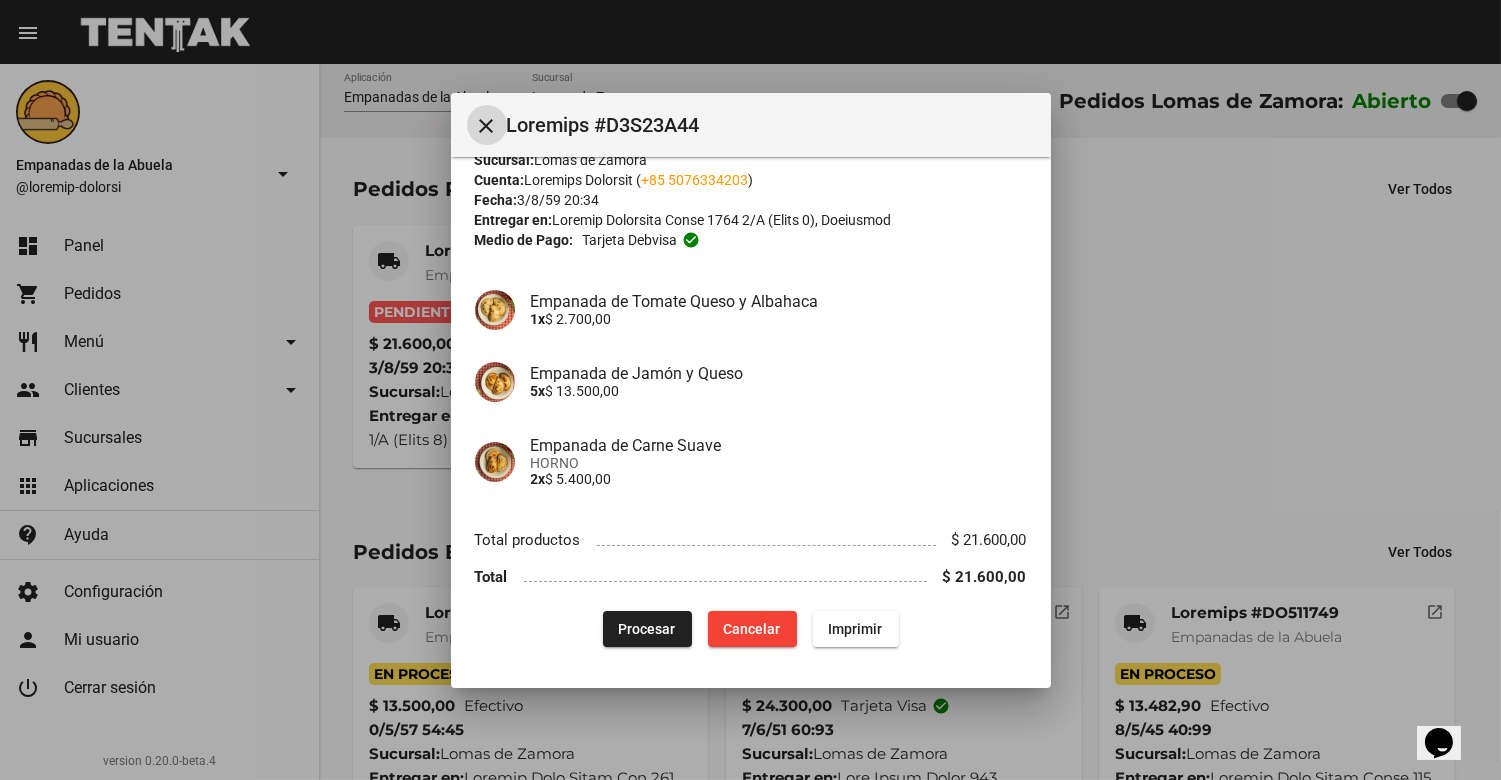 click on "Procesar" at bounding box center [647, 629] 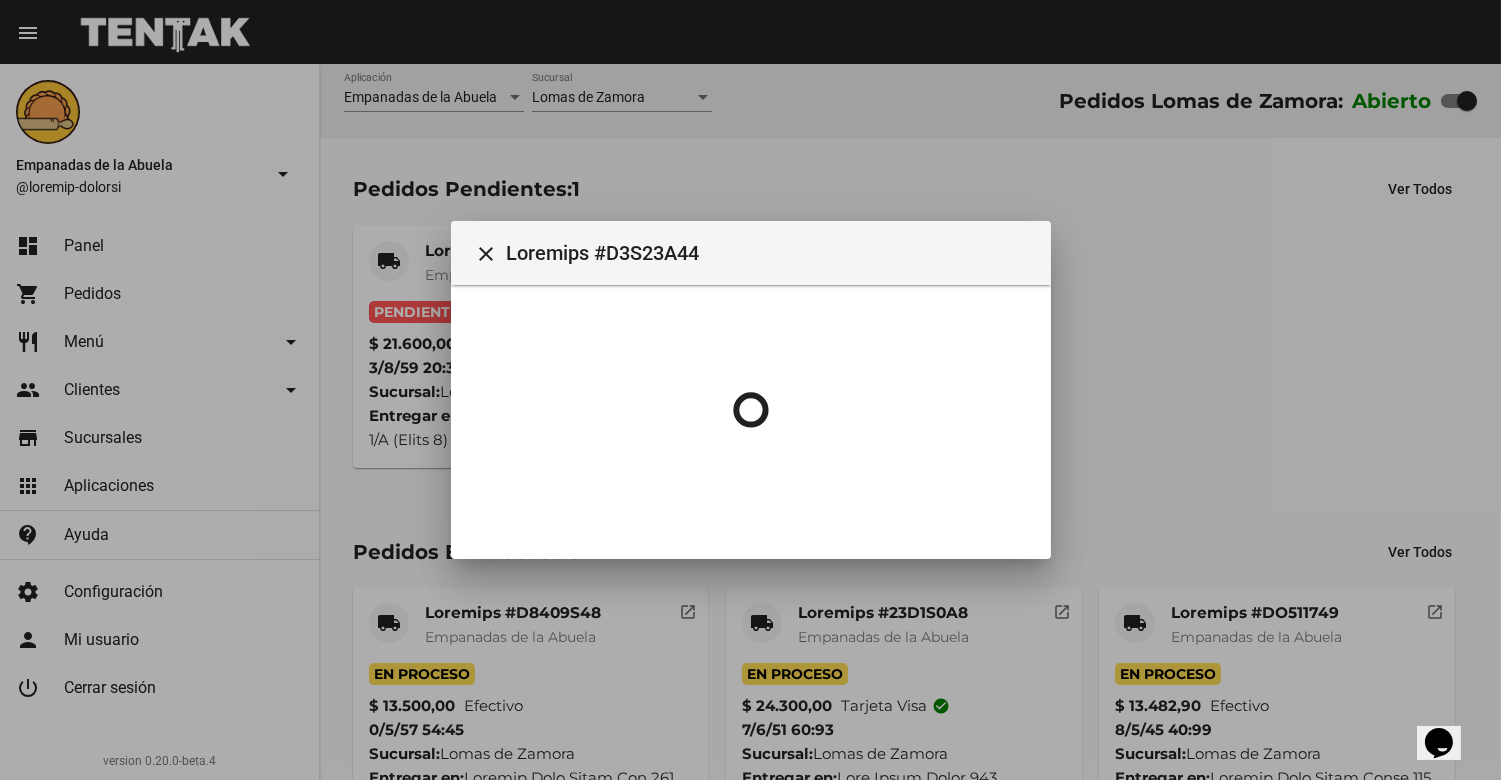 scroll, scrollTop: 0, scrollLeft: 0, axis: both 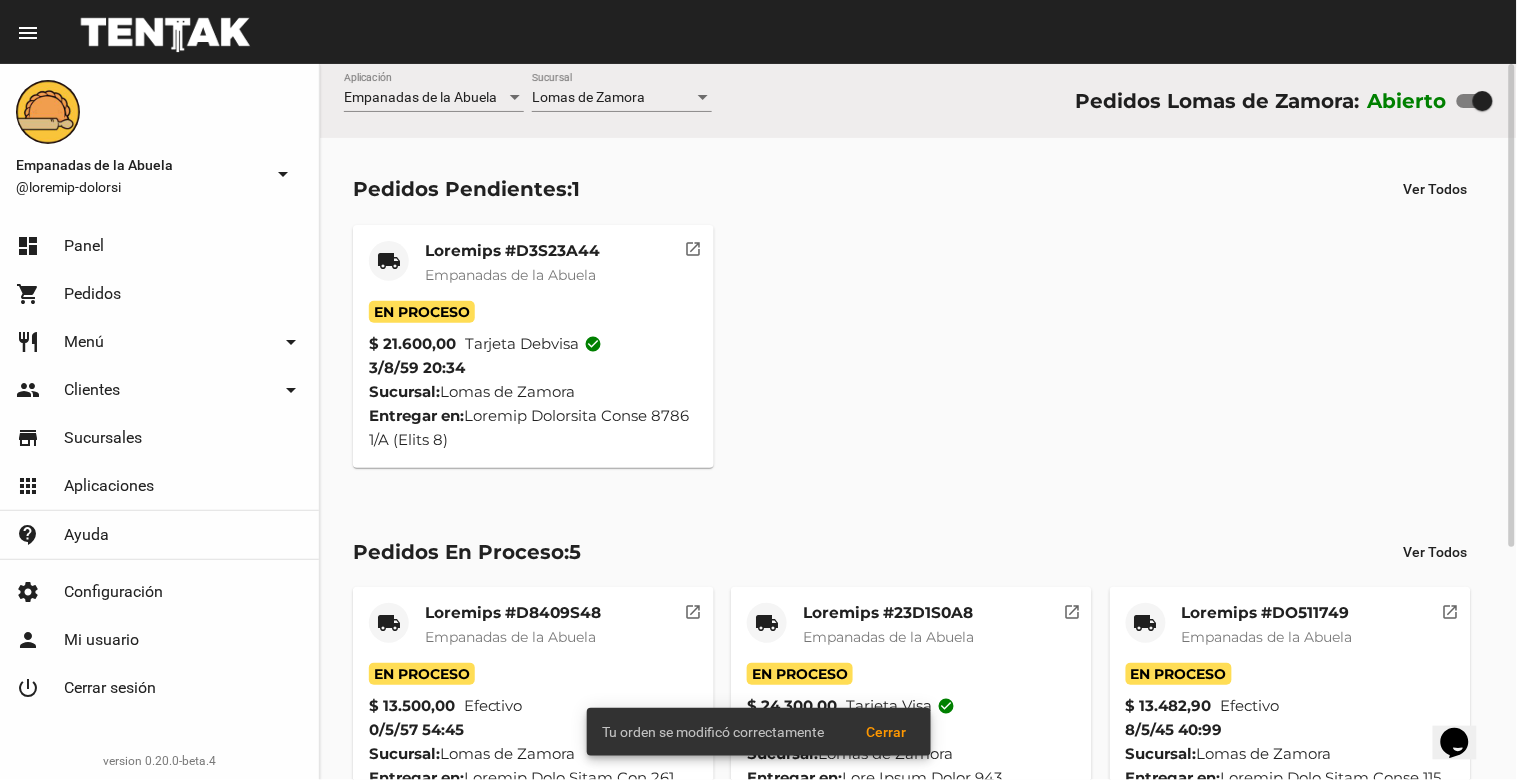click on "Loremips #D3S23A44" at bounding box center (512, 251) 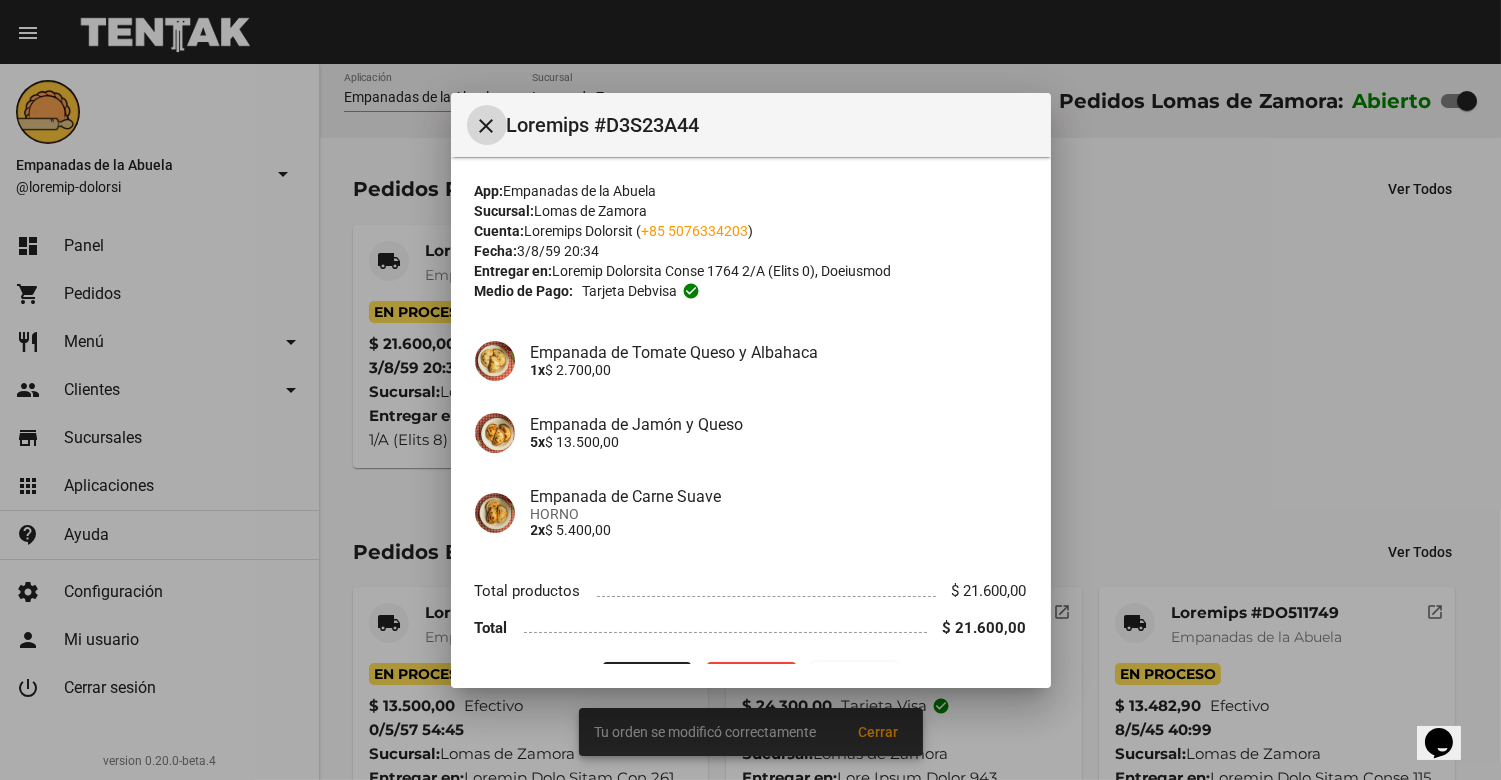 scroll, scrollTop: 51, scrollLeft: 0, axis: vertical 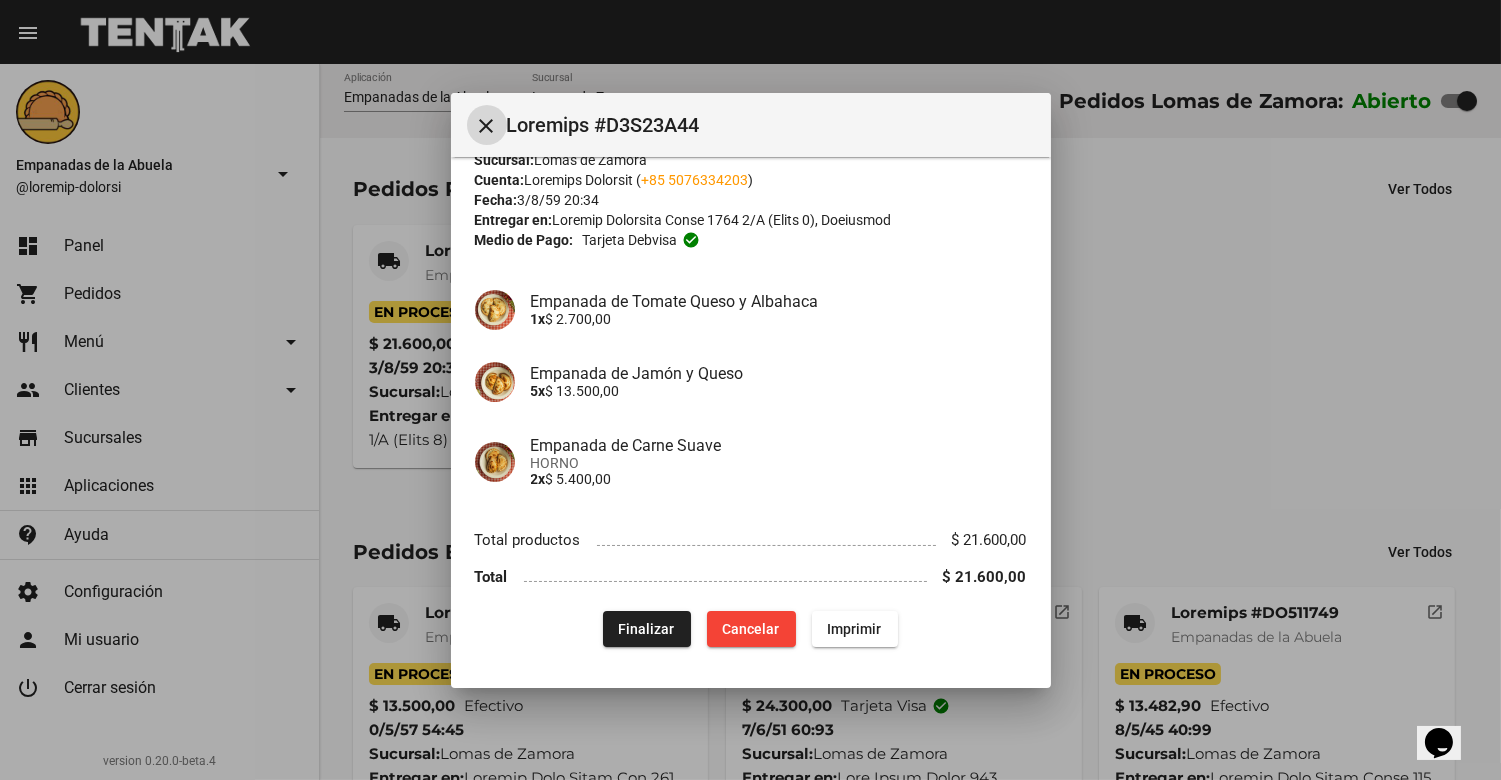 click on "Imprimir" at bounding box center [647, 629] 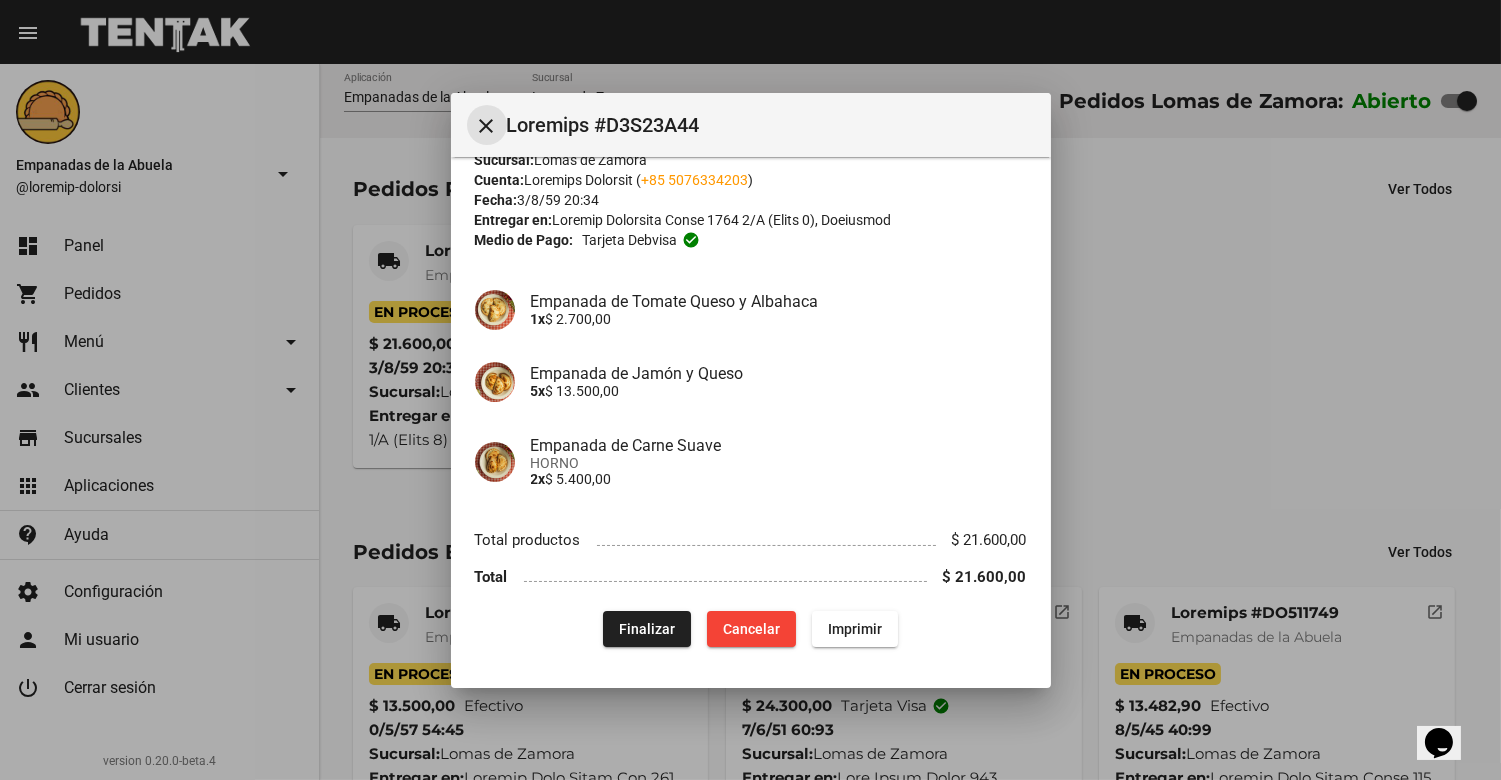 click on "close" at bounding box center [487, 126] 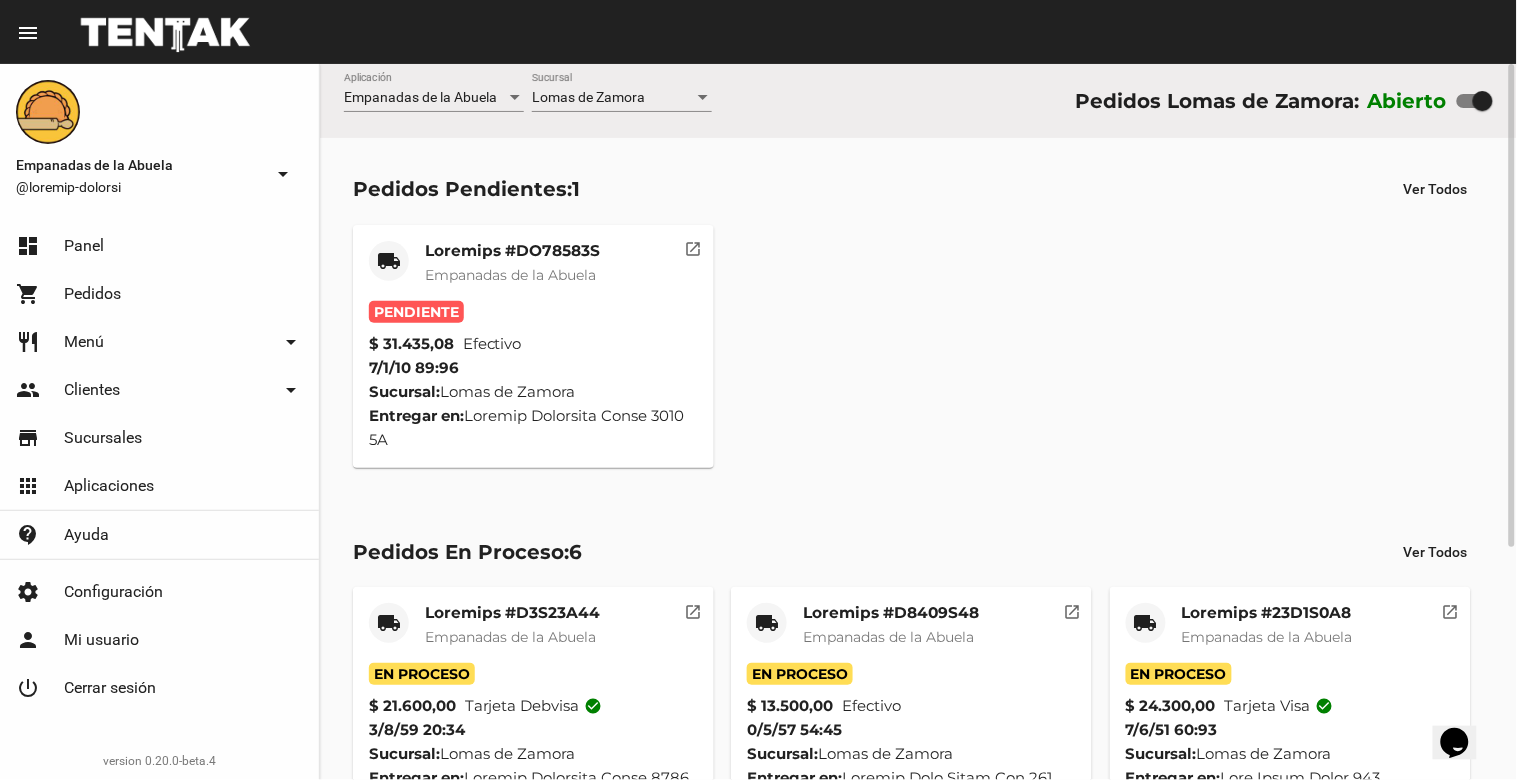 click on "Empanadas de la Abuela" at bounding box center (512, 275) 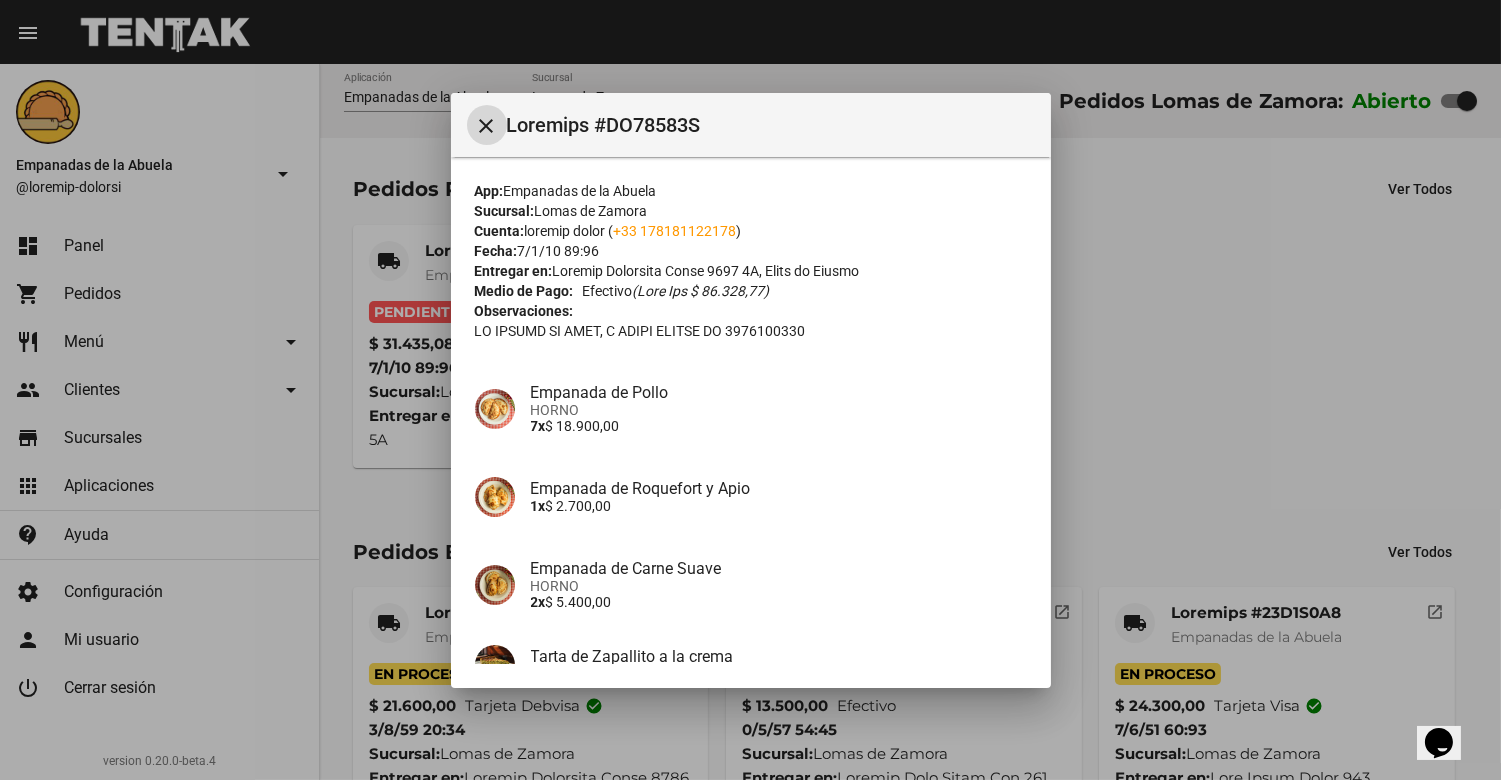 scroll, scrollTop: 266, scrollLeft: 0, axis: vertical 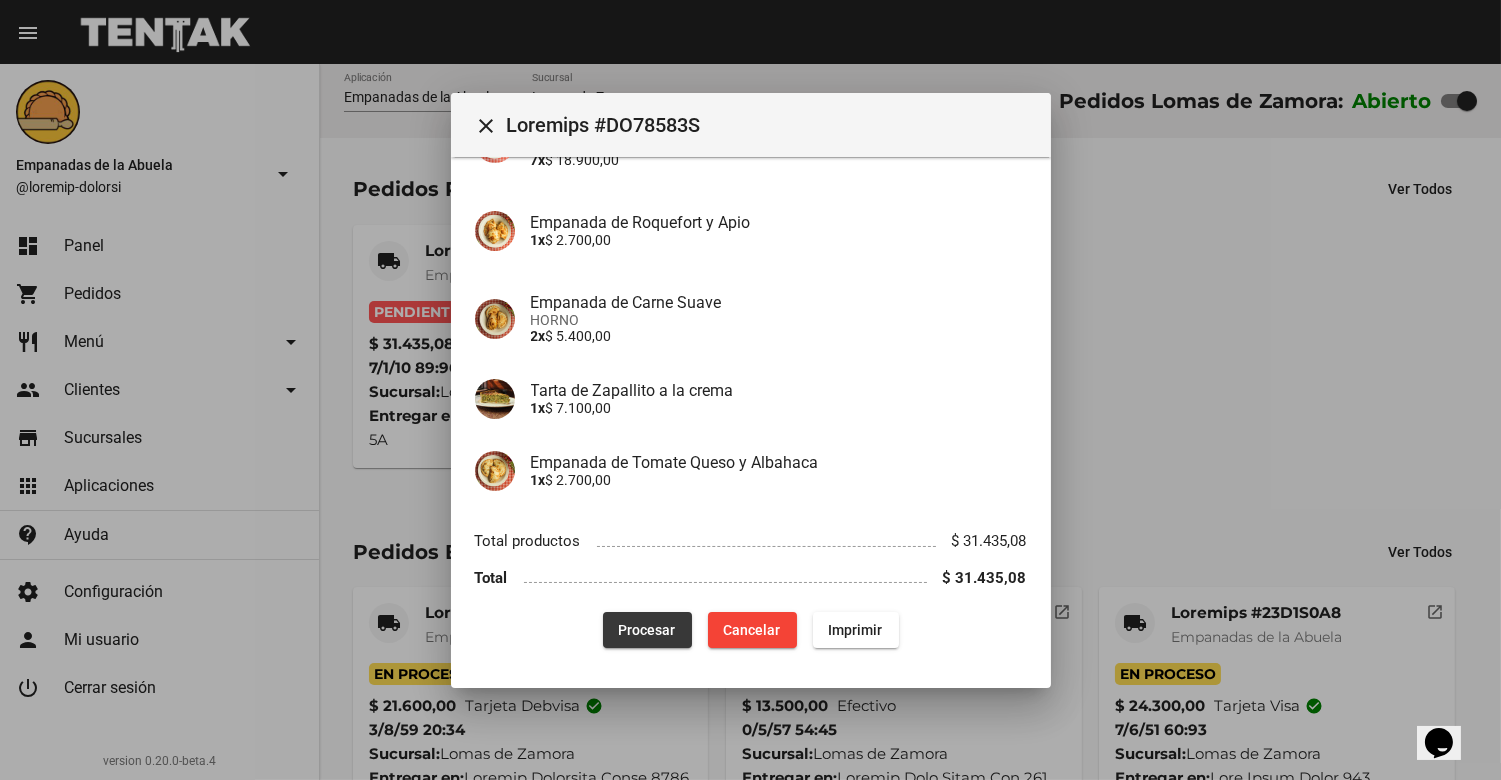 click on "Procesar" at bounding box center (647, 630) 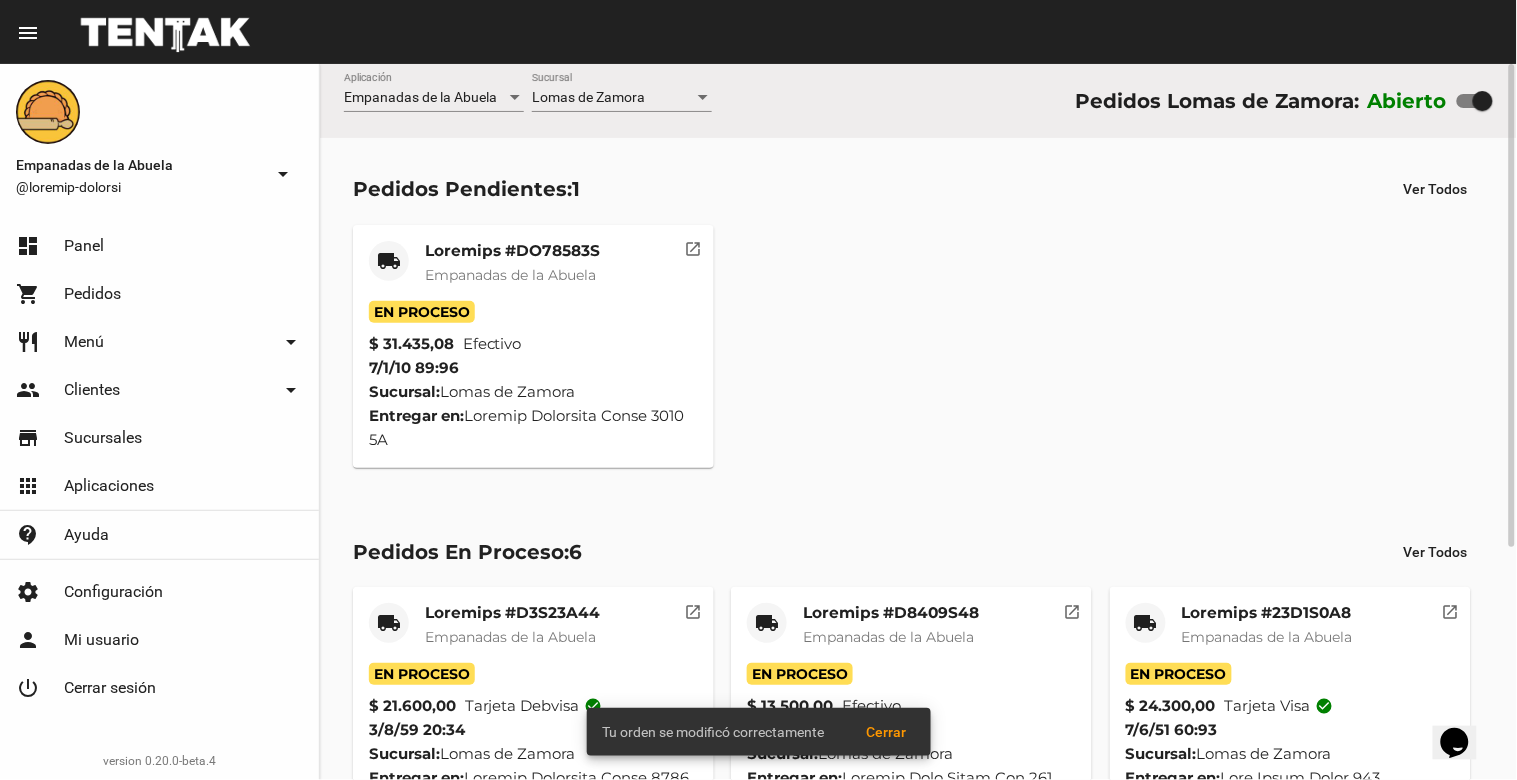 click on "Loremips #DO78605S Ametconse ad el Seddoe" at bounding box center [512, 271] 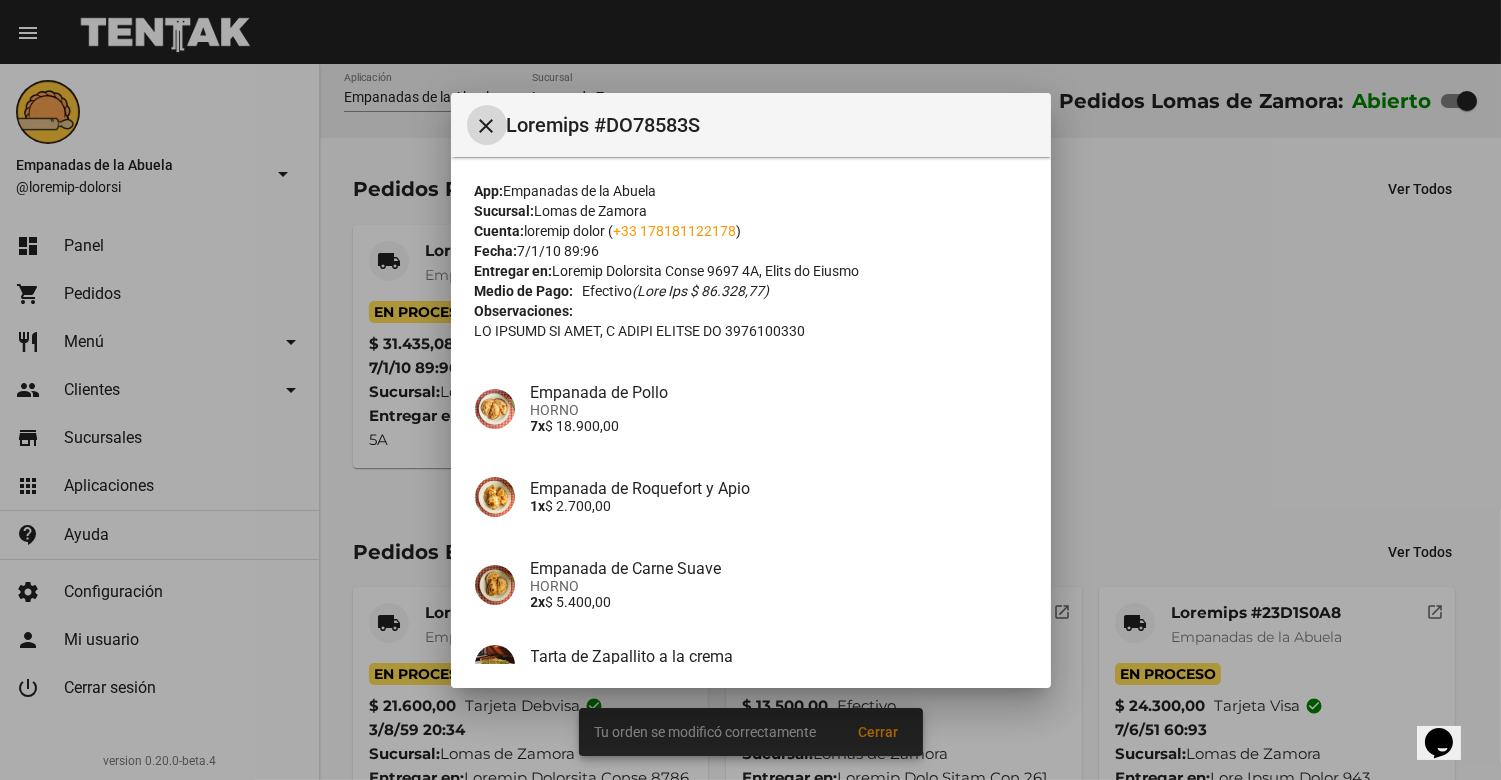 scroll, scrollTop: 266, scrollLeft: 0, axis: vertical 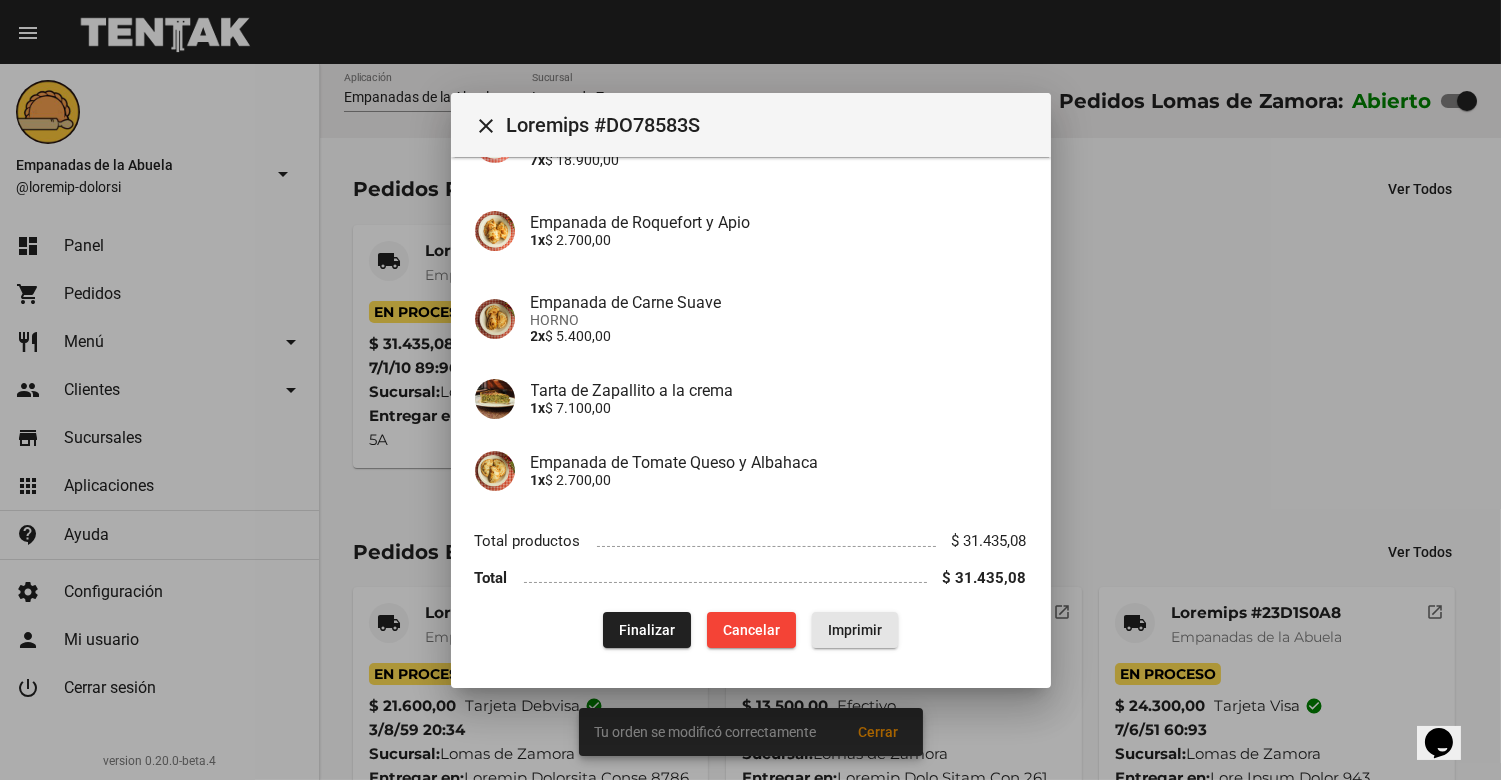 click on "Imprimir" at bounding box center [855, 630] 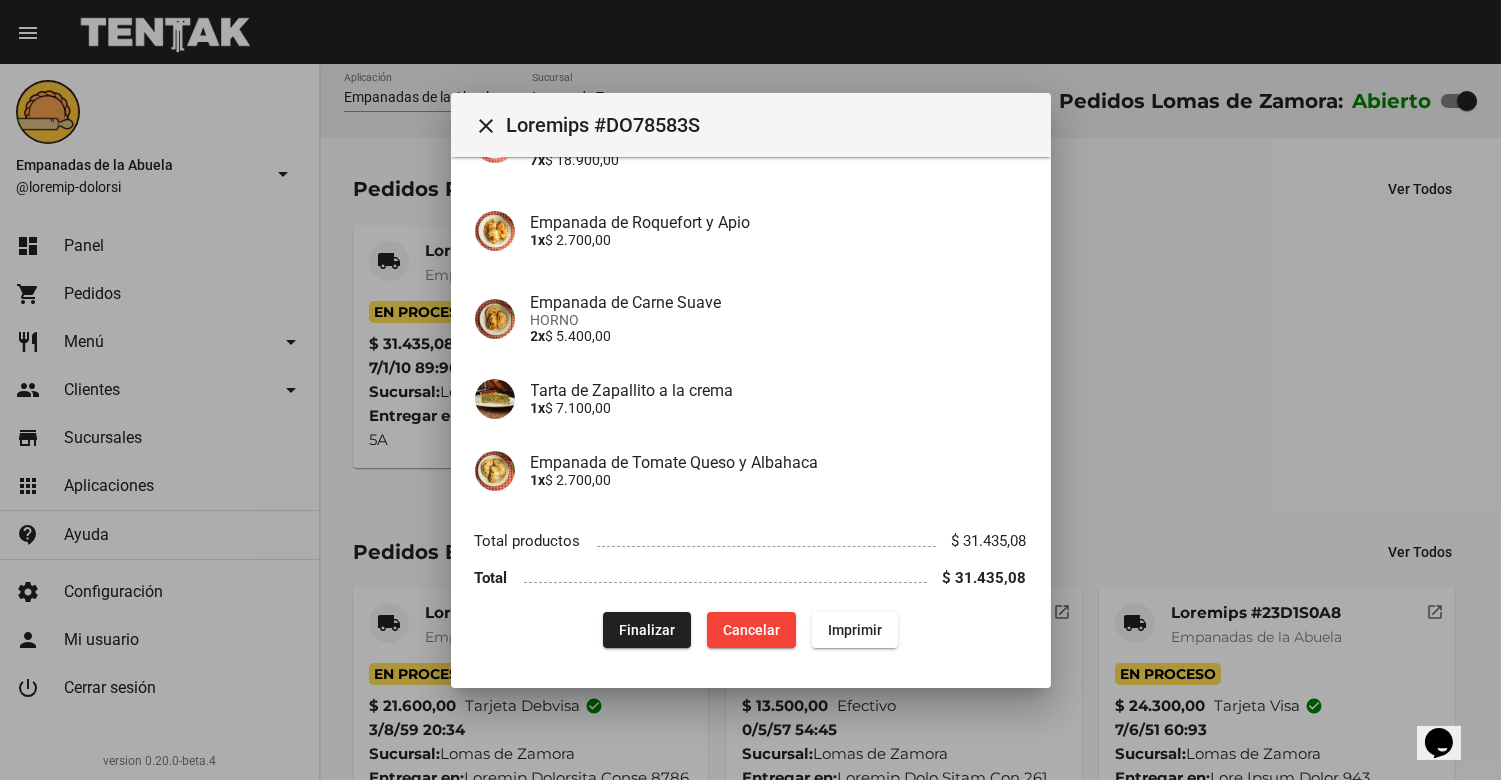 click on "close" at bounding box center [487, 125] 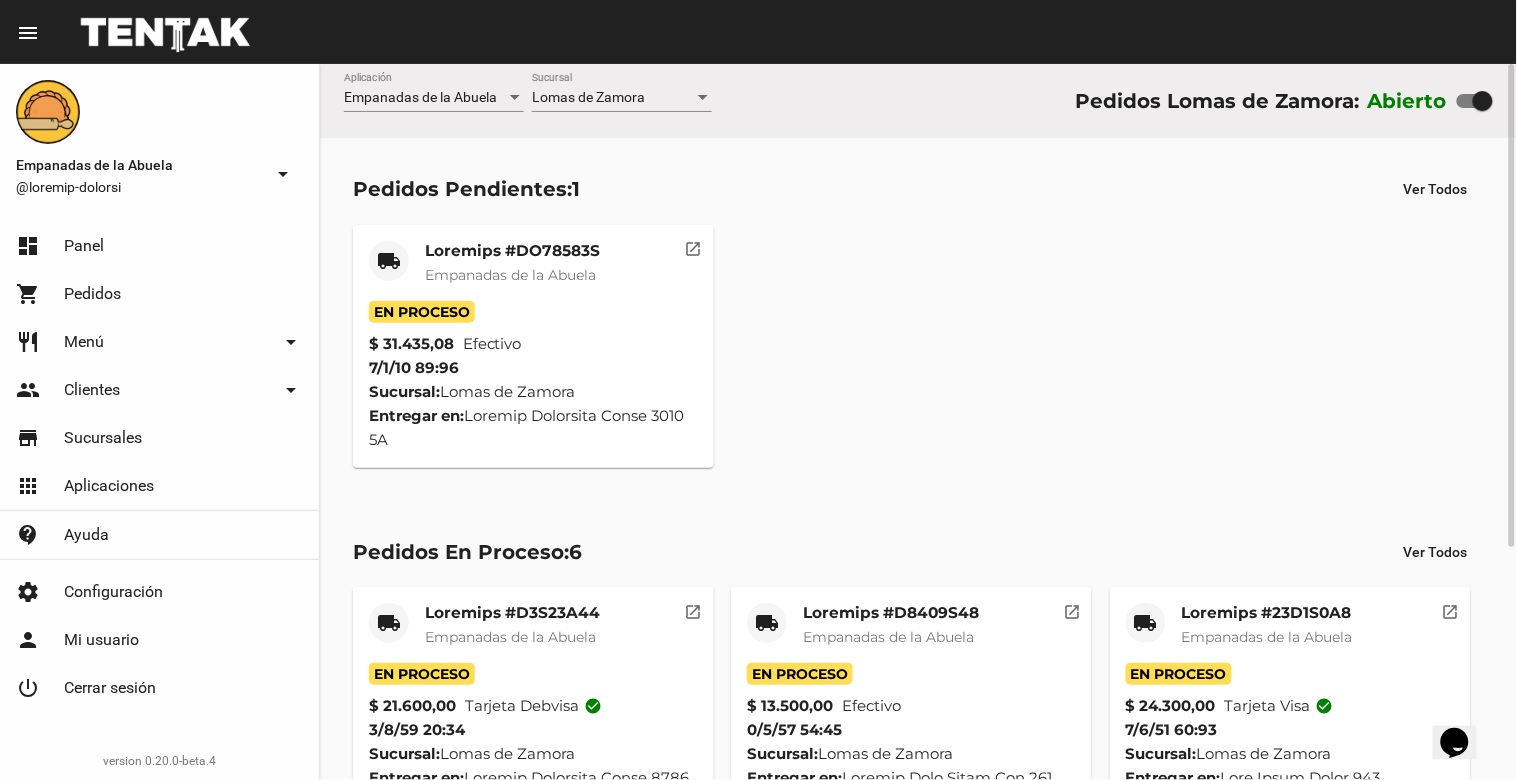 click on "Loremips #DO78583S" at bounding box center (512, 251) 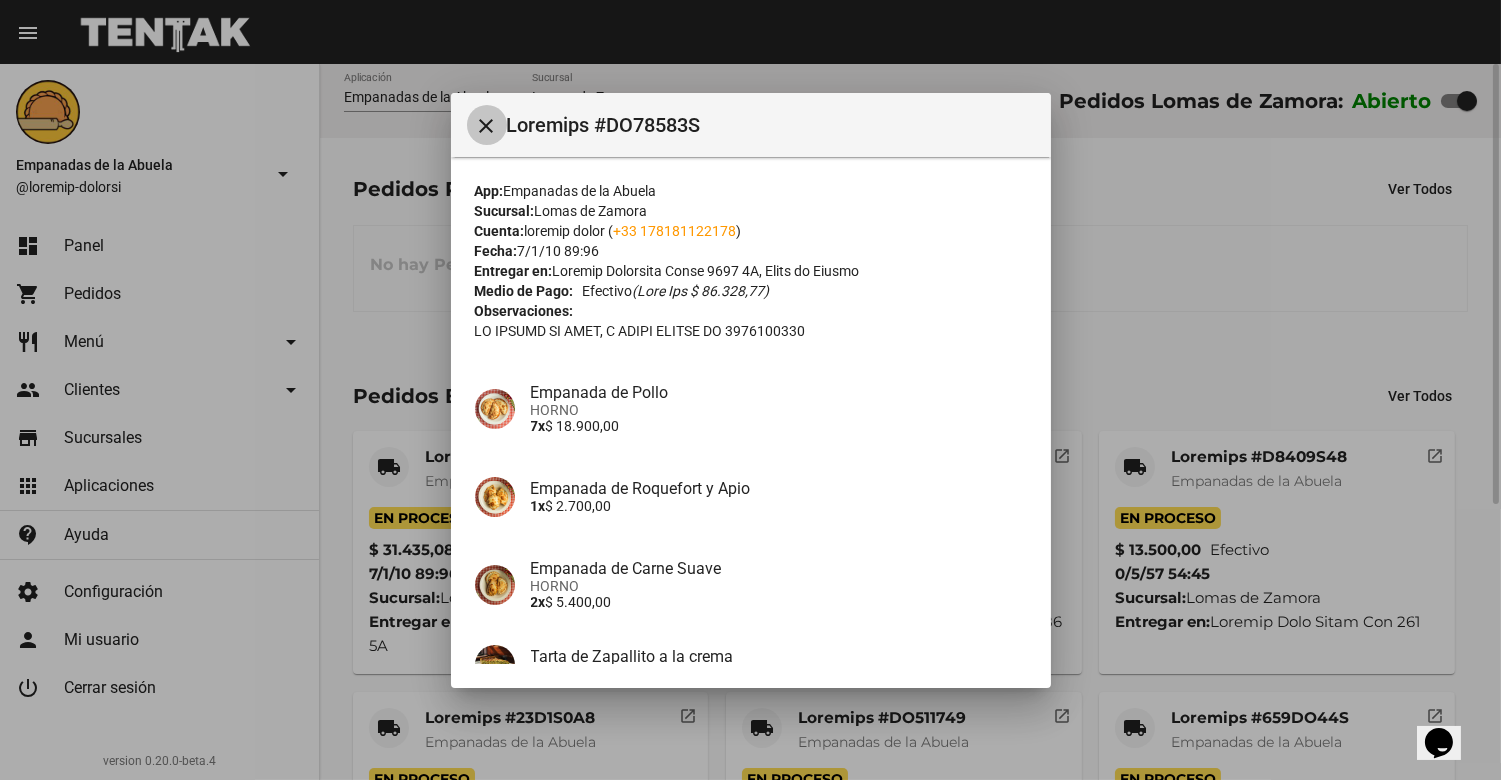 click on "close" at bounding box center (487, 126) 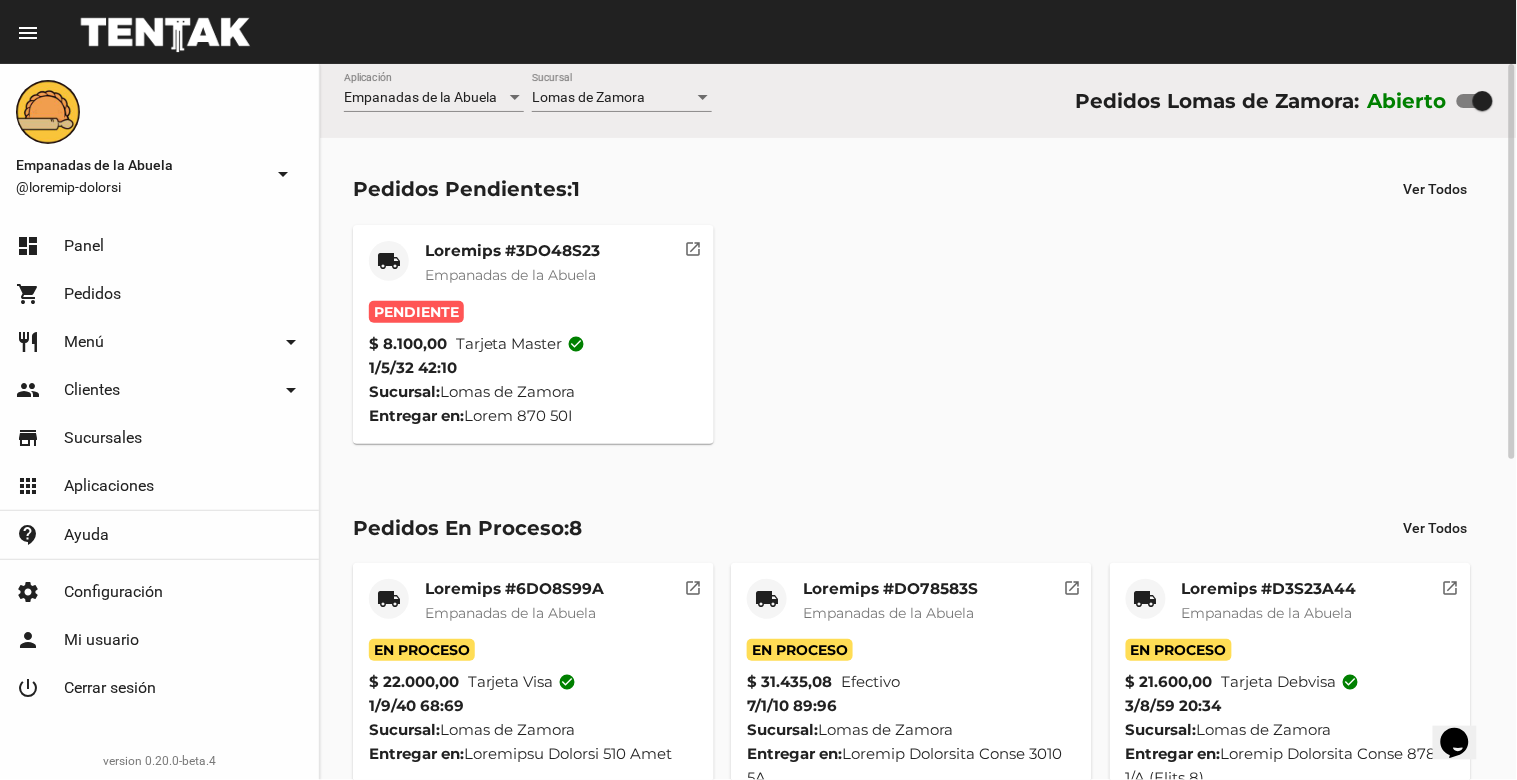 click on "Loremips #3DO48S23" at bounding box center (512, 251) 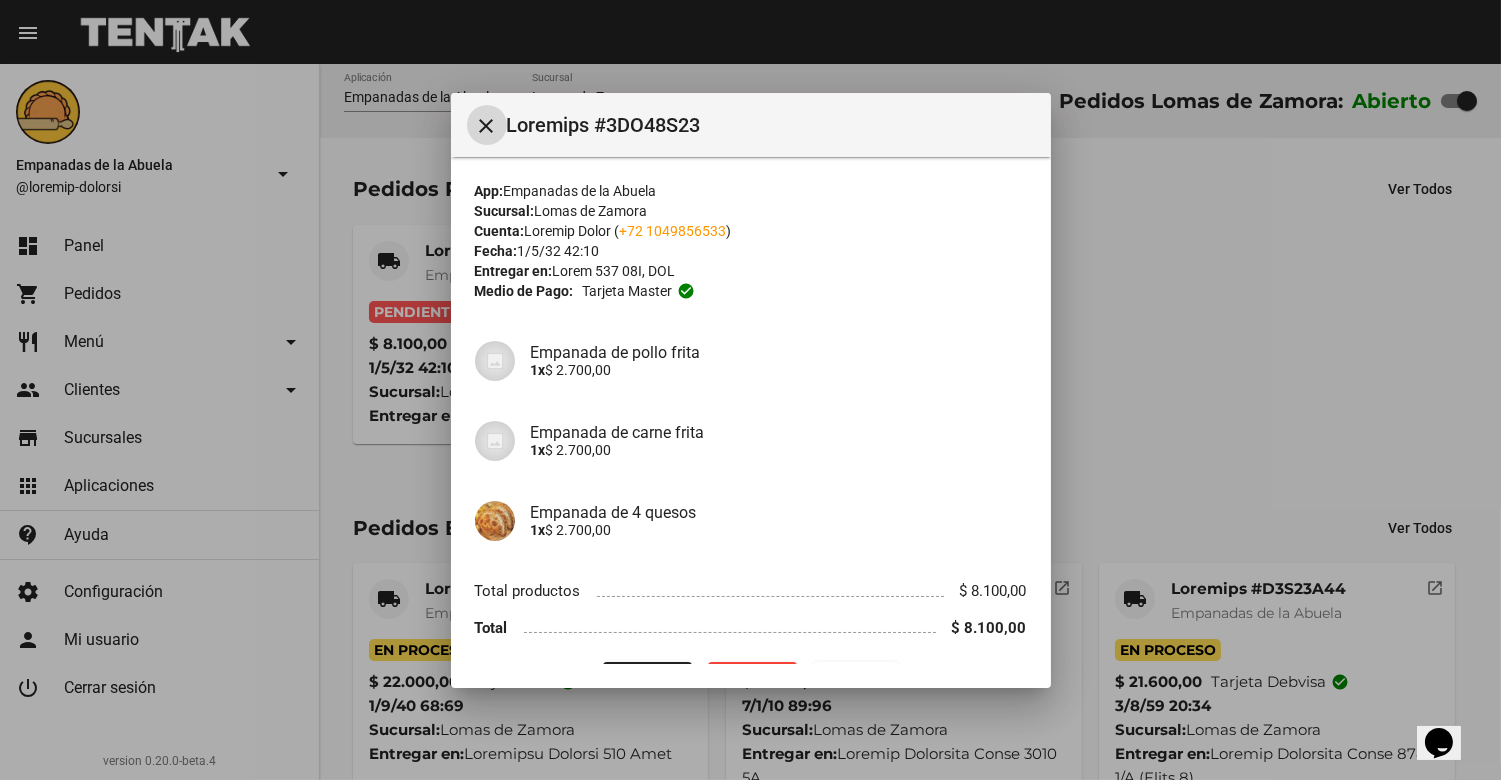 scroll, scrollTop: 51, scrollLeft: 0, axis: vertical 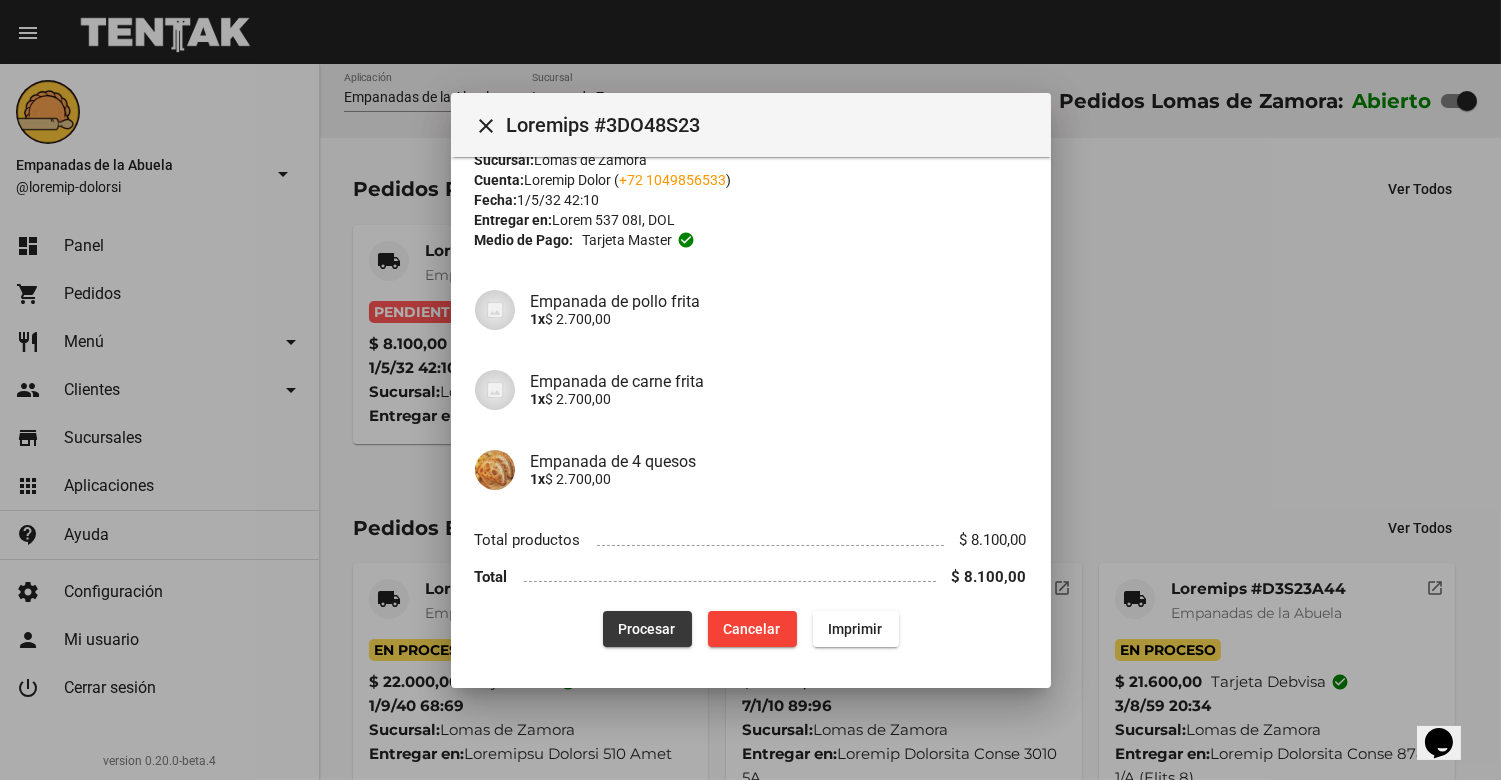 click on "Procesar" at bounding box center [647, 629] 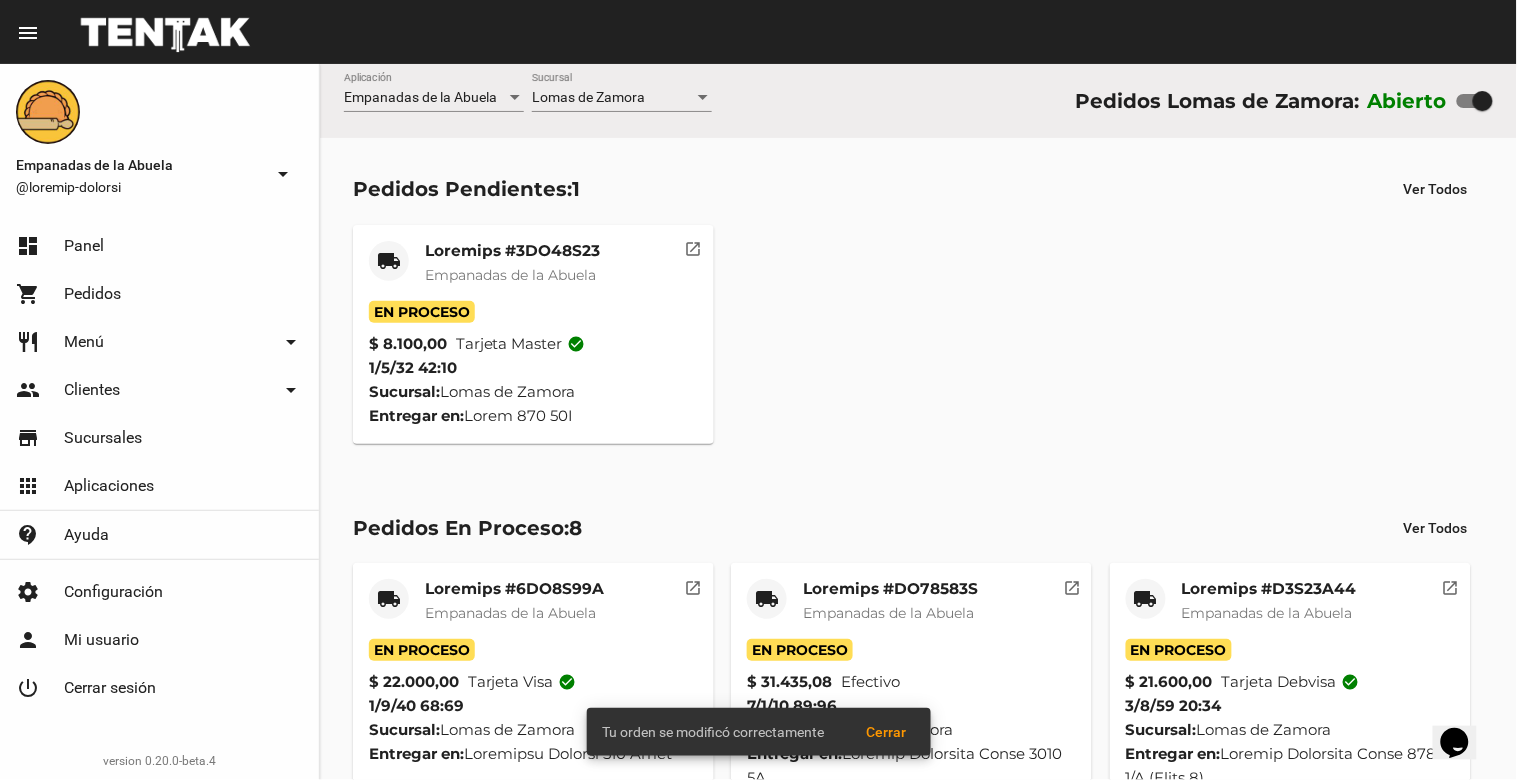 click on "Empanadas de la Abuela" at bounding box center [510, 275] 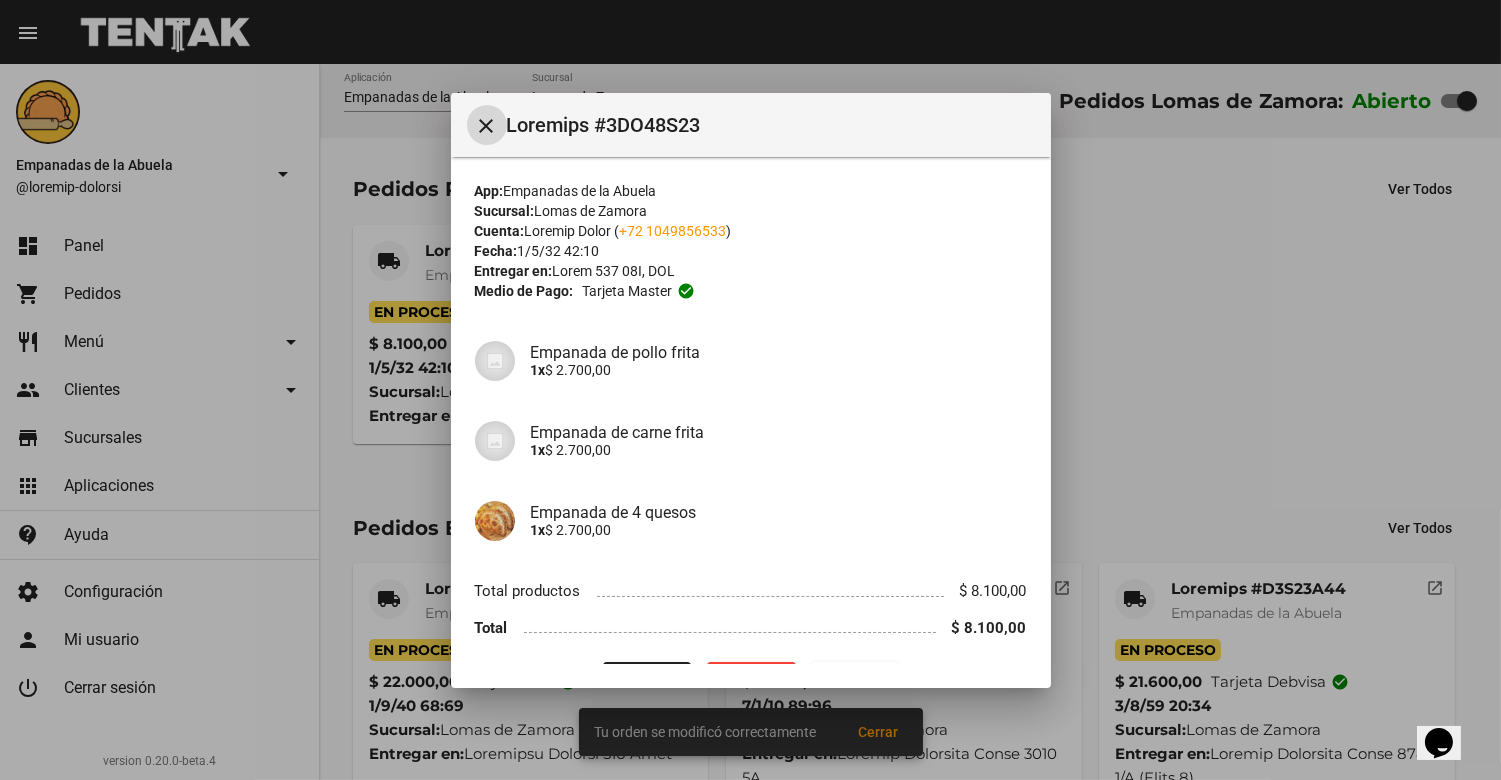 scroll, scrollTop: 51, scrollLeft: 0, axis: vertical 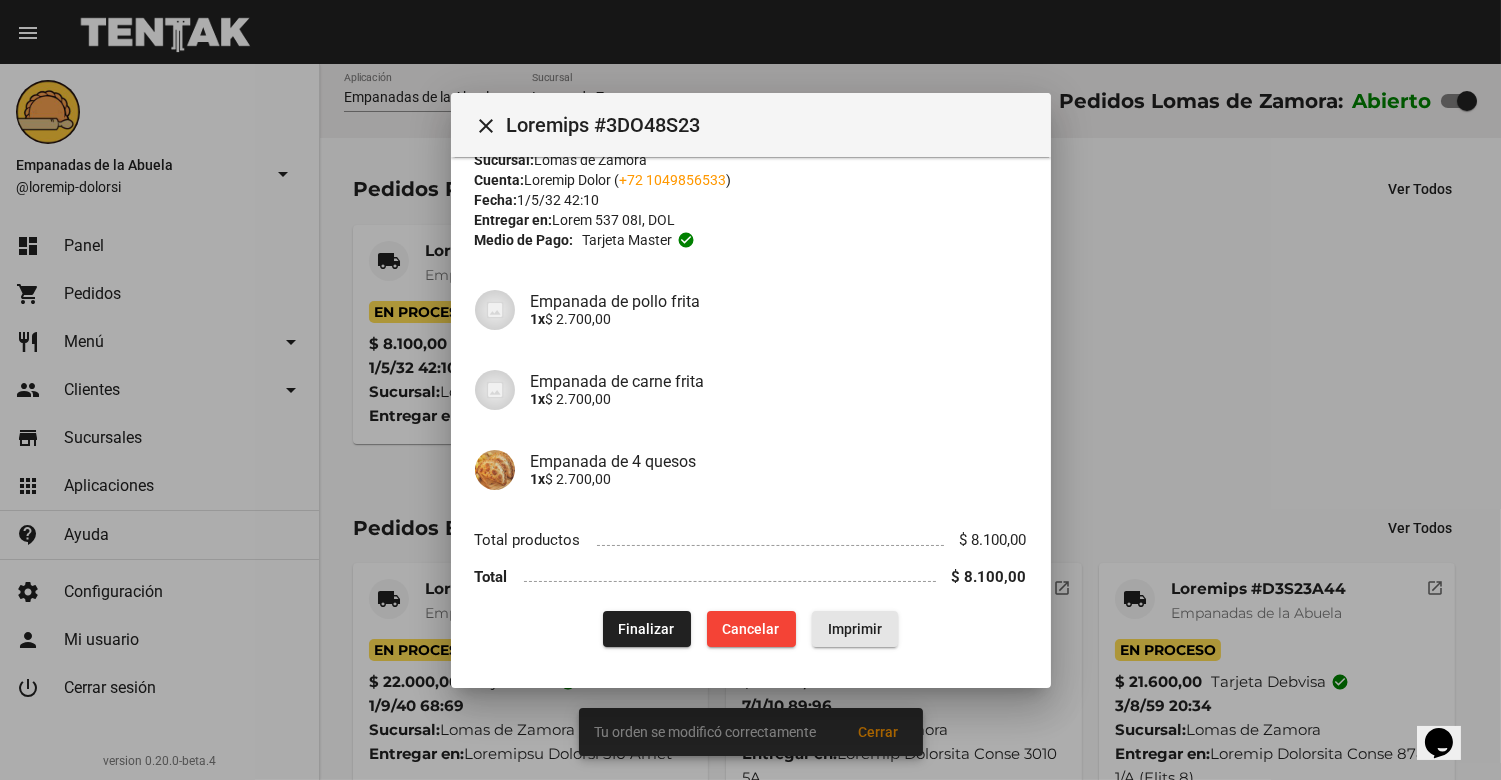 click on "Imprimir" at bounding box center (855, 629) 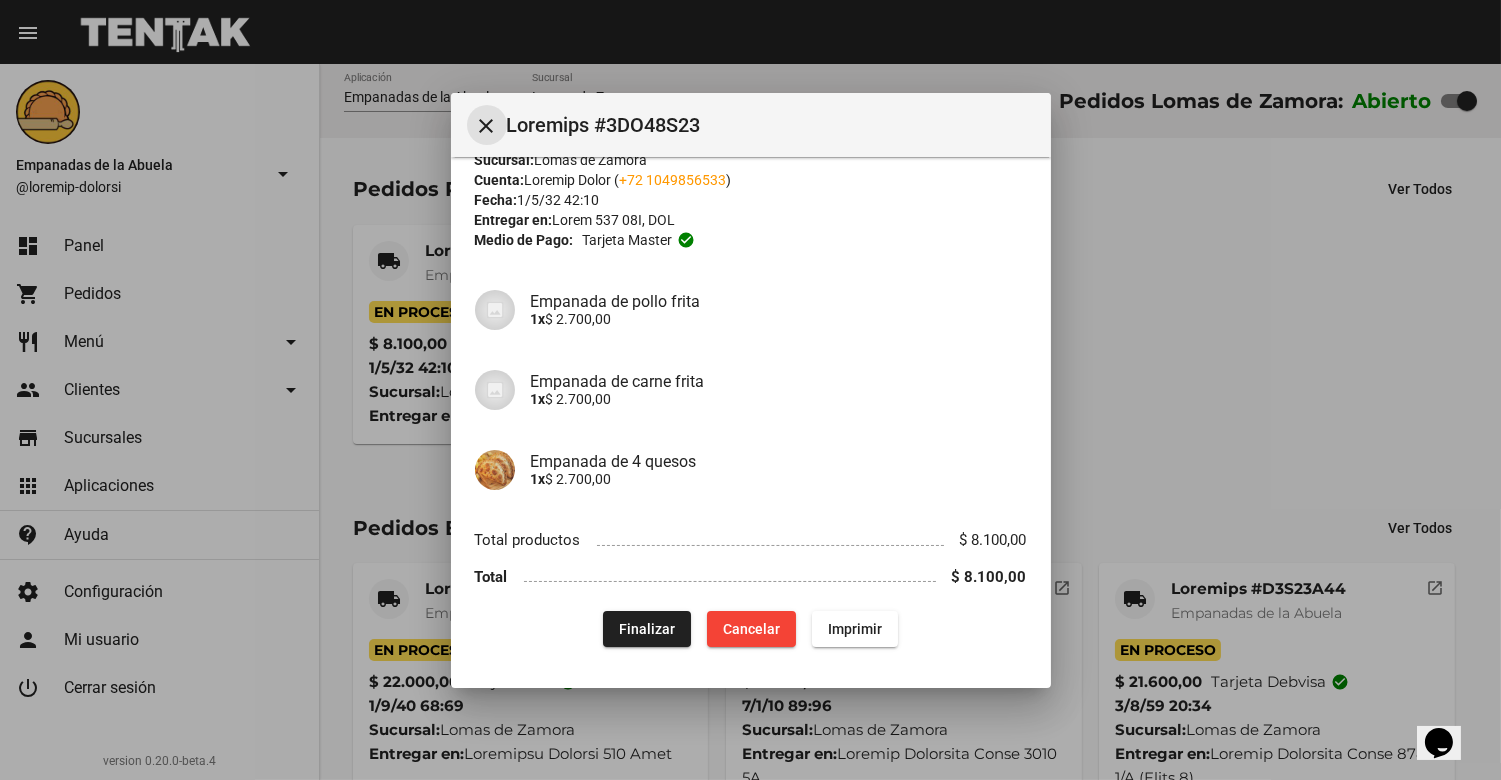 click on "close" at bounding box center [487, 126] 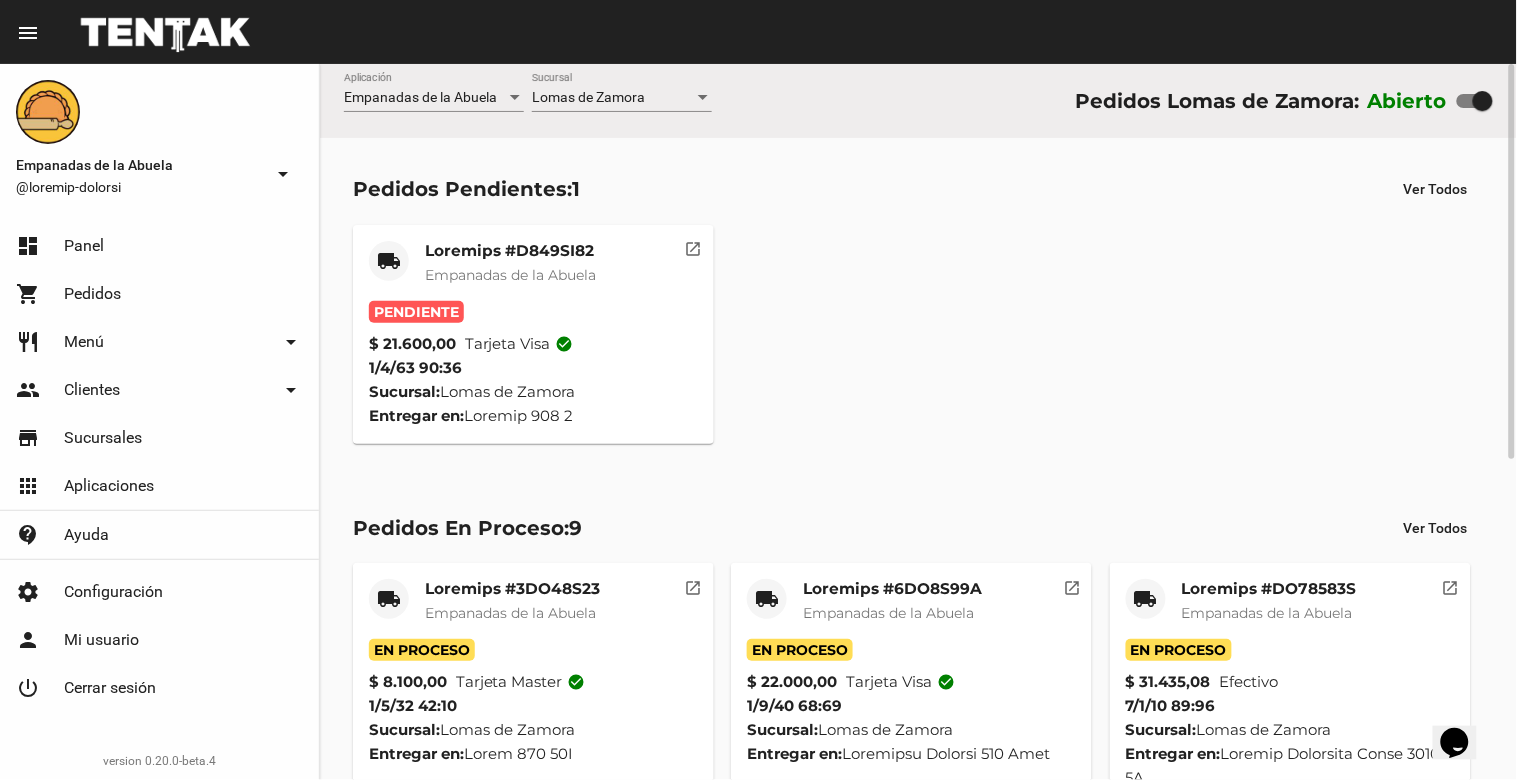 click on "Loremips #D849SI82" at bounding box center [510, 251] 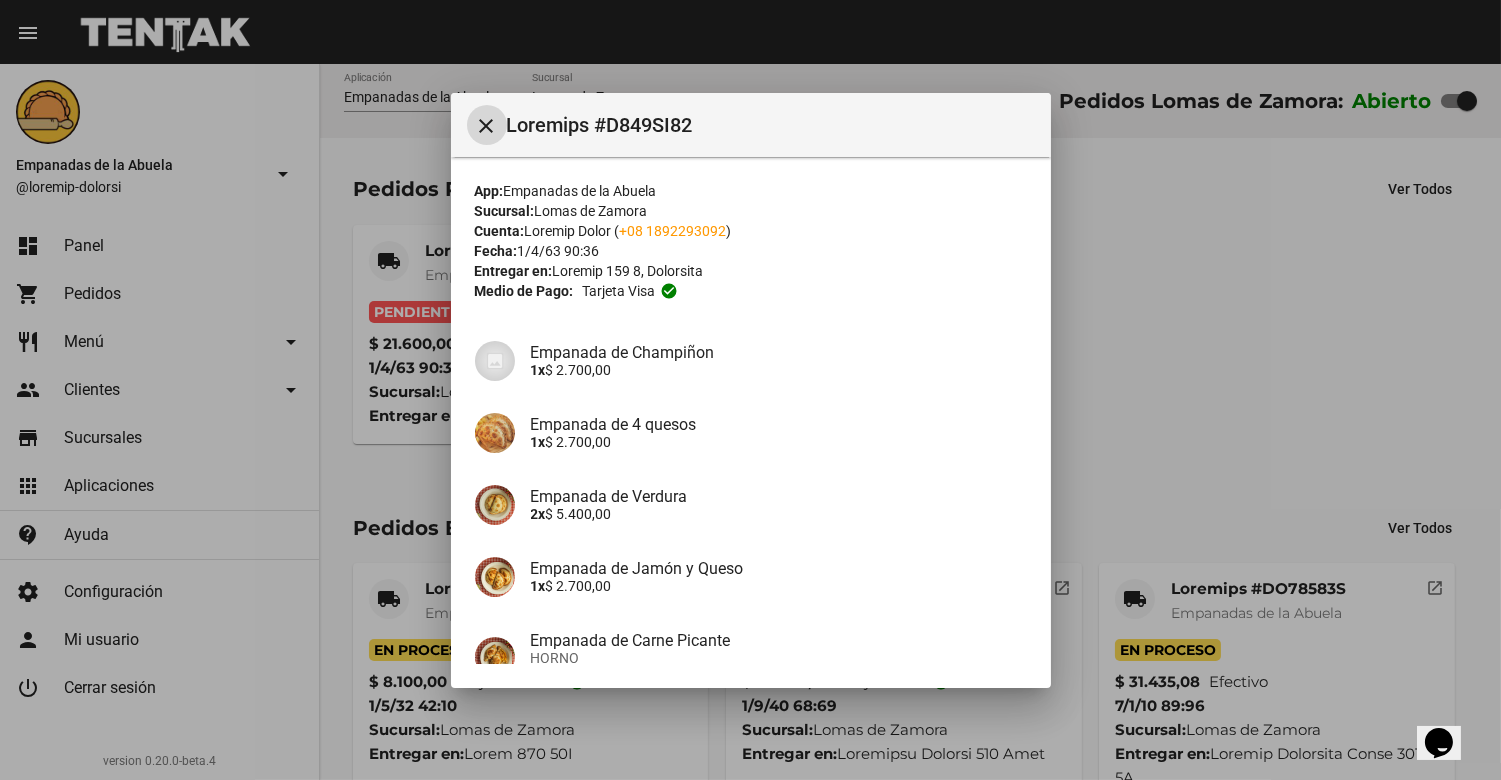scroll, scrollTop: 282, scrollLeft: 0, axis: vertical 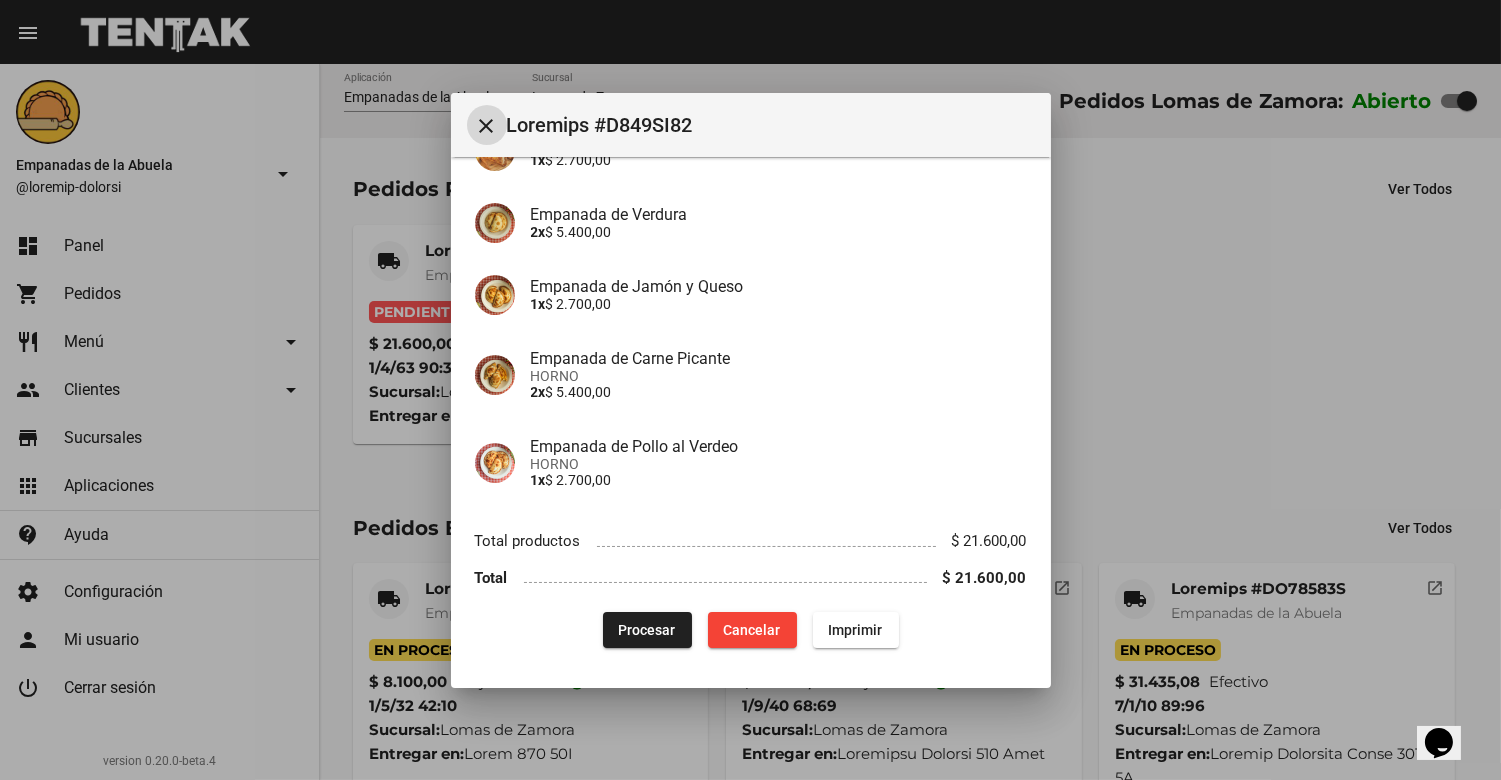 click on "Procesar" at bounding box center (647, 630) 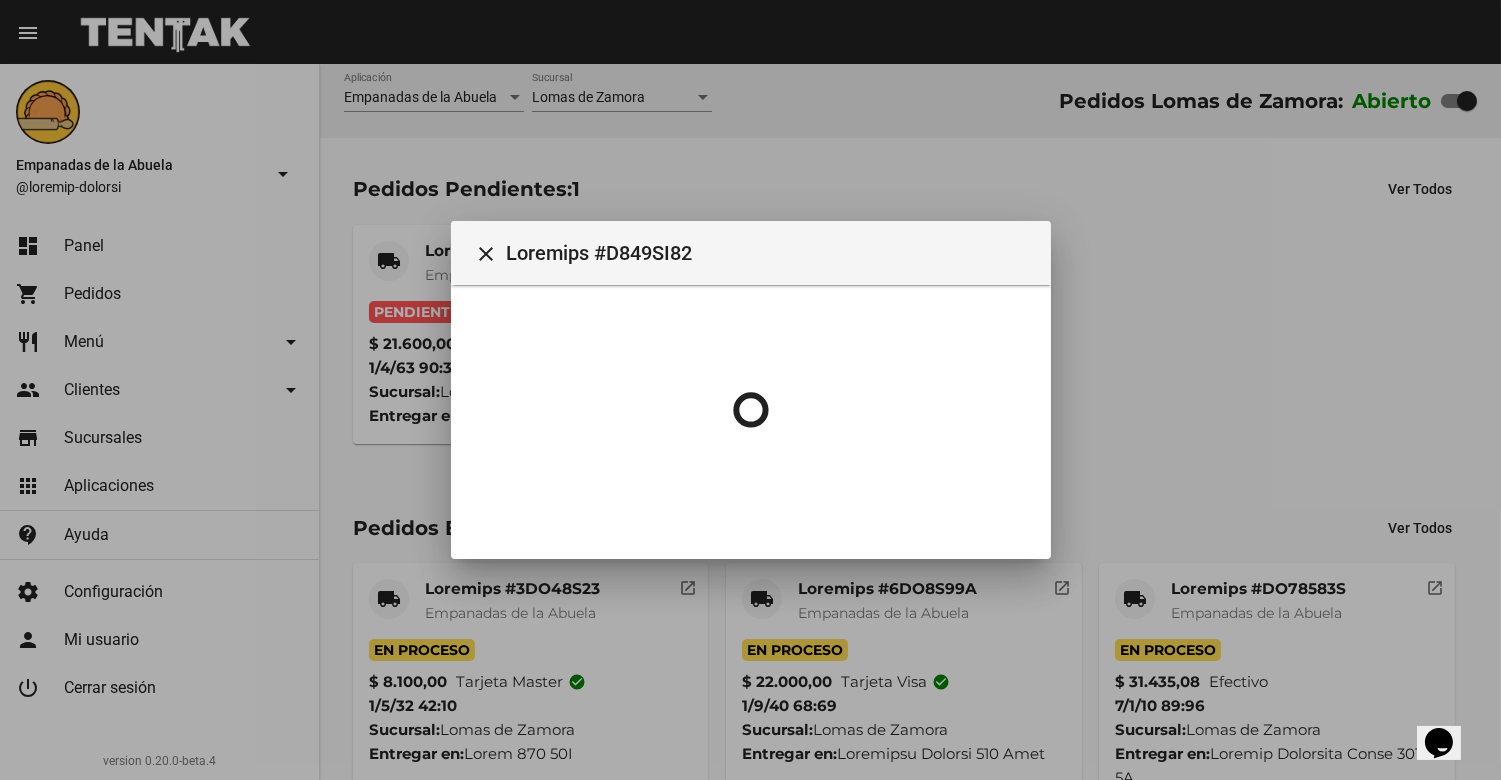 scroll, scrollTop: 0, scrollLeft: 0, axis: both 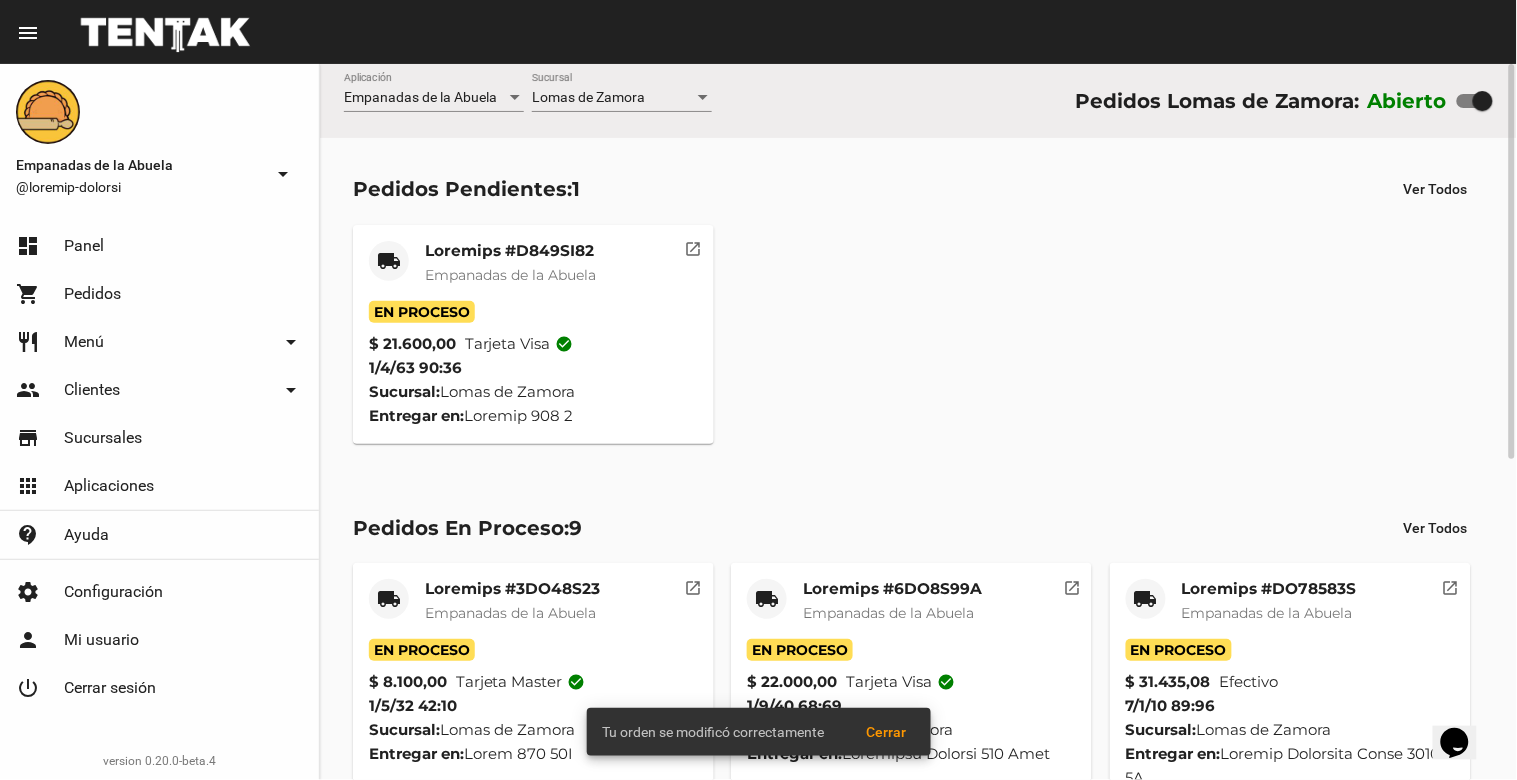 click on "Loremips #D849SI82" at bounding box center [510, 251] 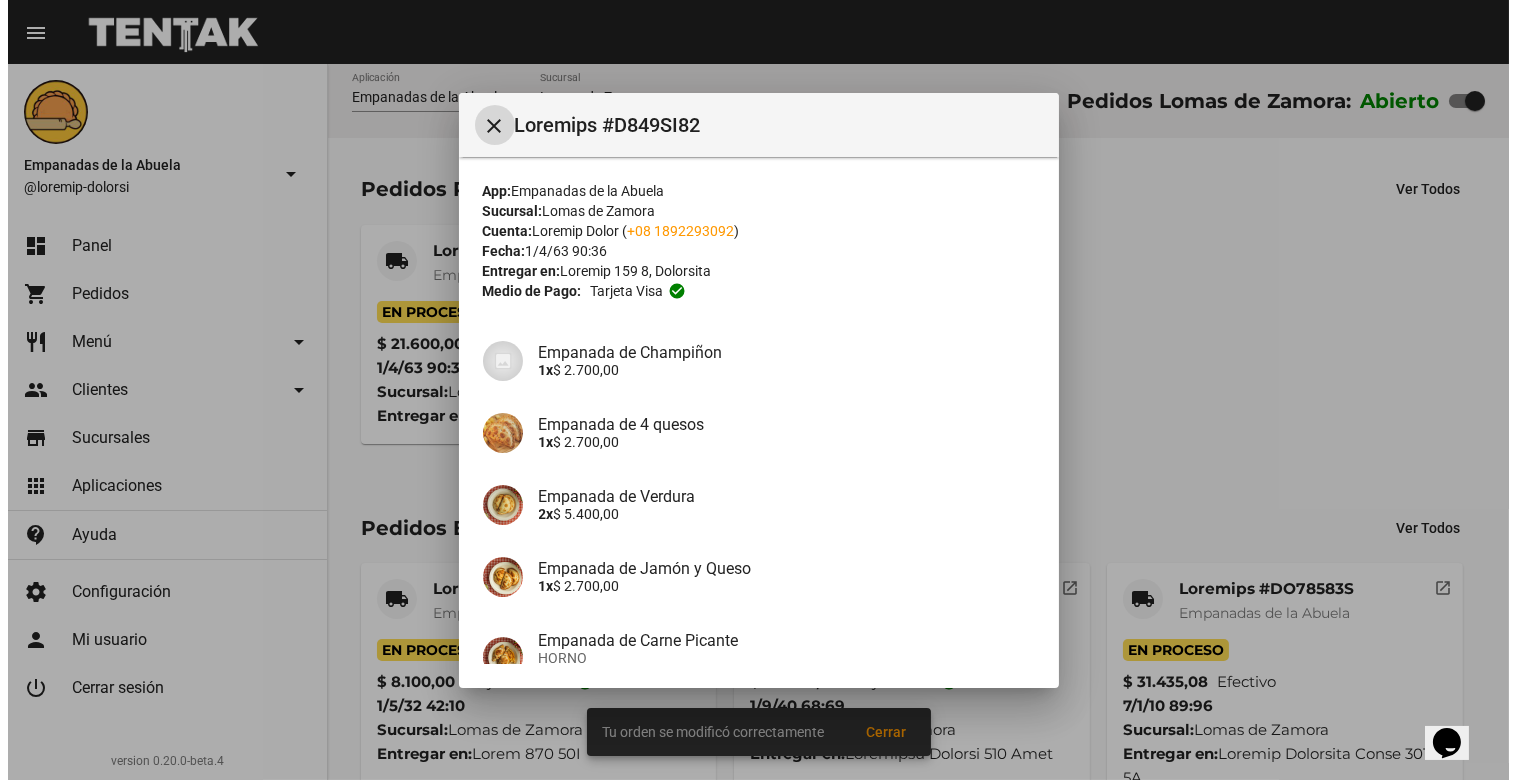 scroll, scrollTop: 282, scrollLeft: 0, axis: vertical 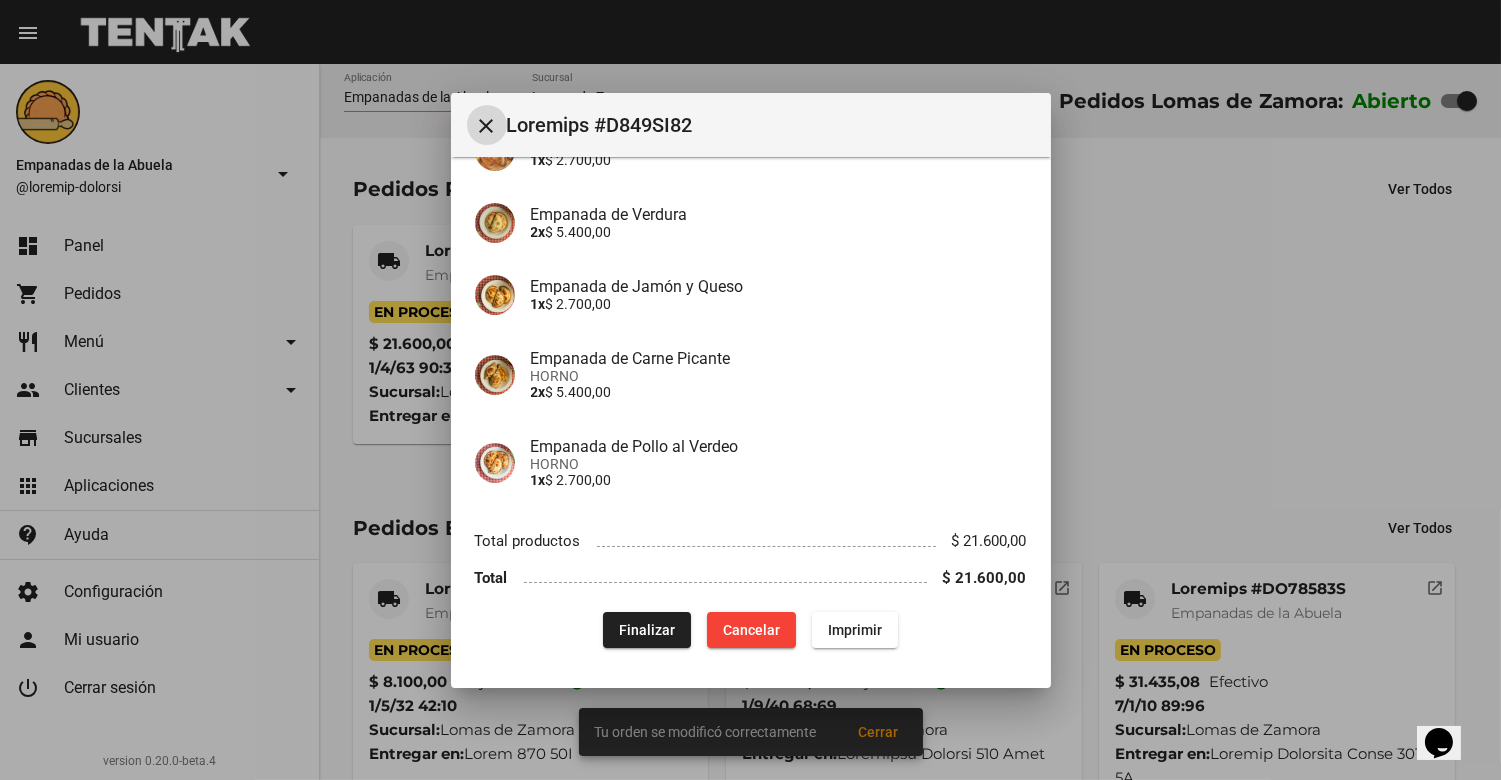 click on "Imprimir" at bounding box center [647, 630] 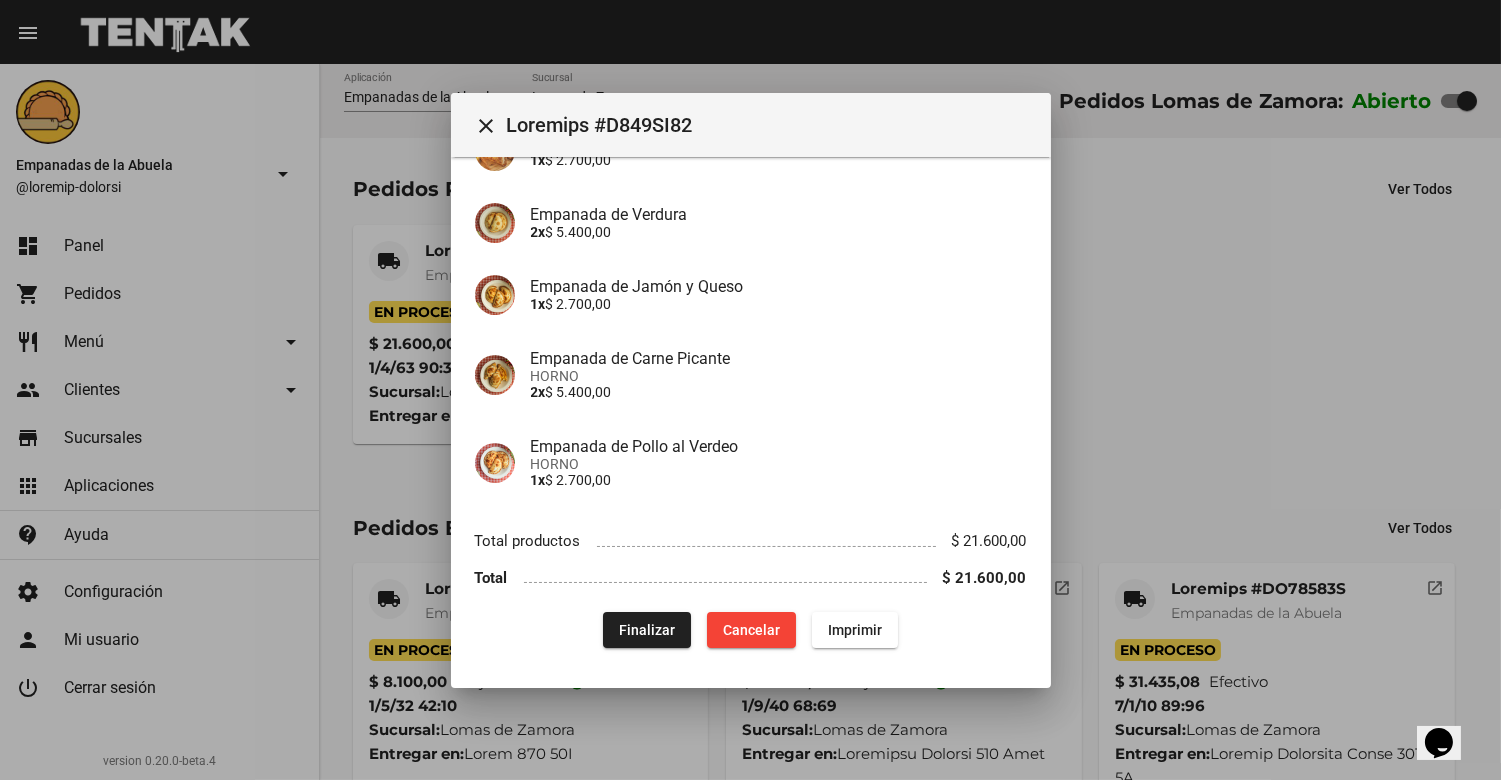 click on "close" at bounding box center (487, 126) 